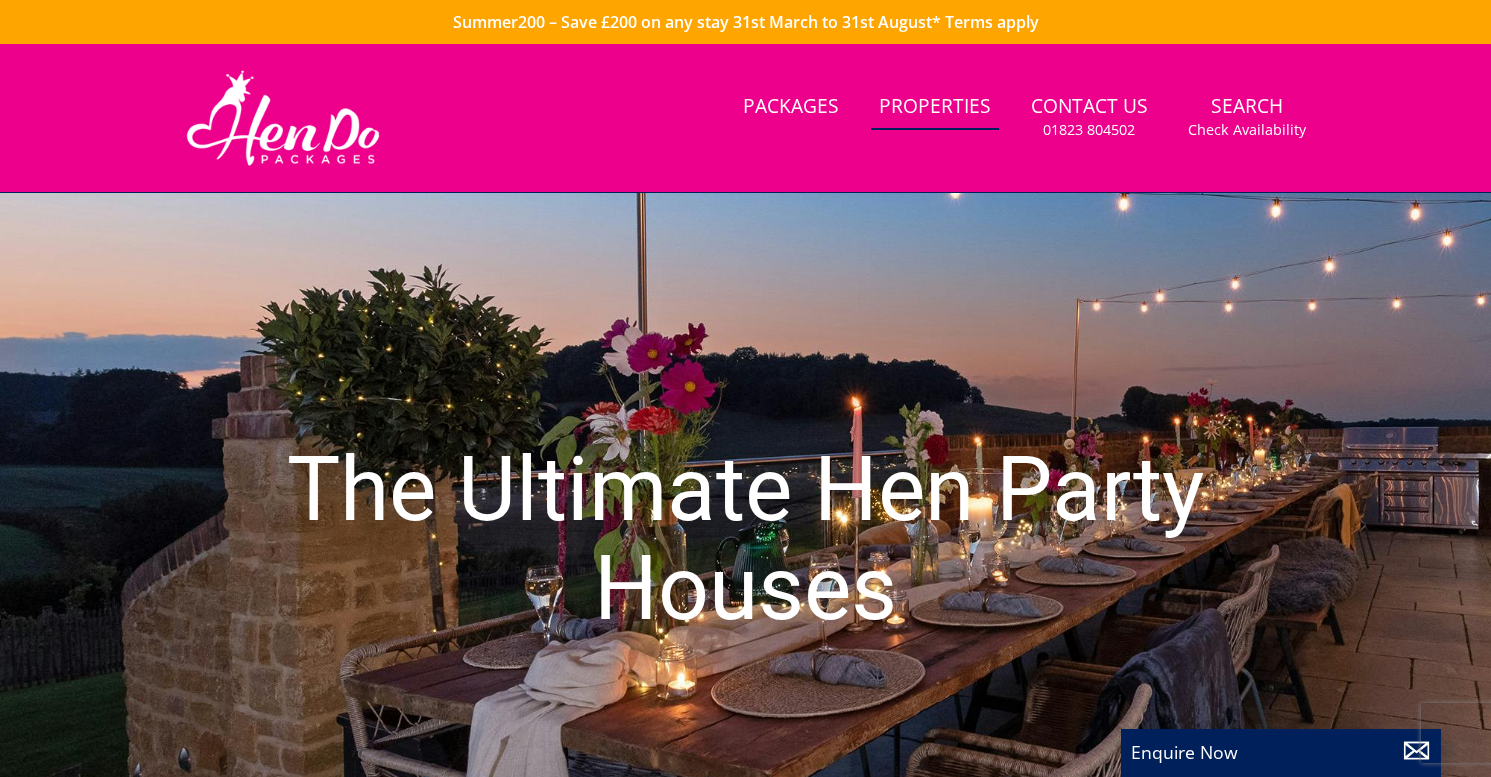 scroll, scrollTop: 0, scrollLeft: 0, axis: both 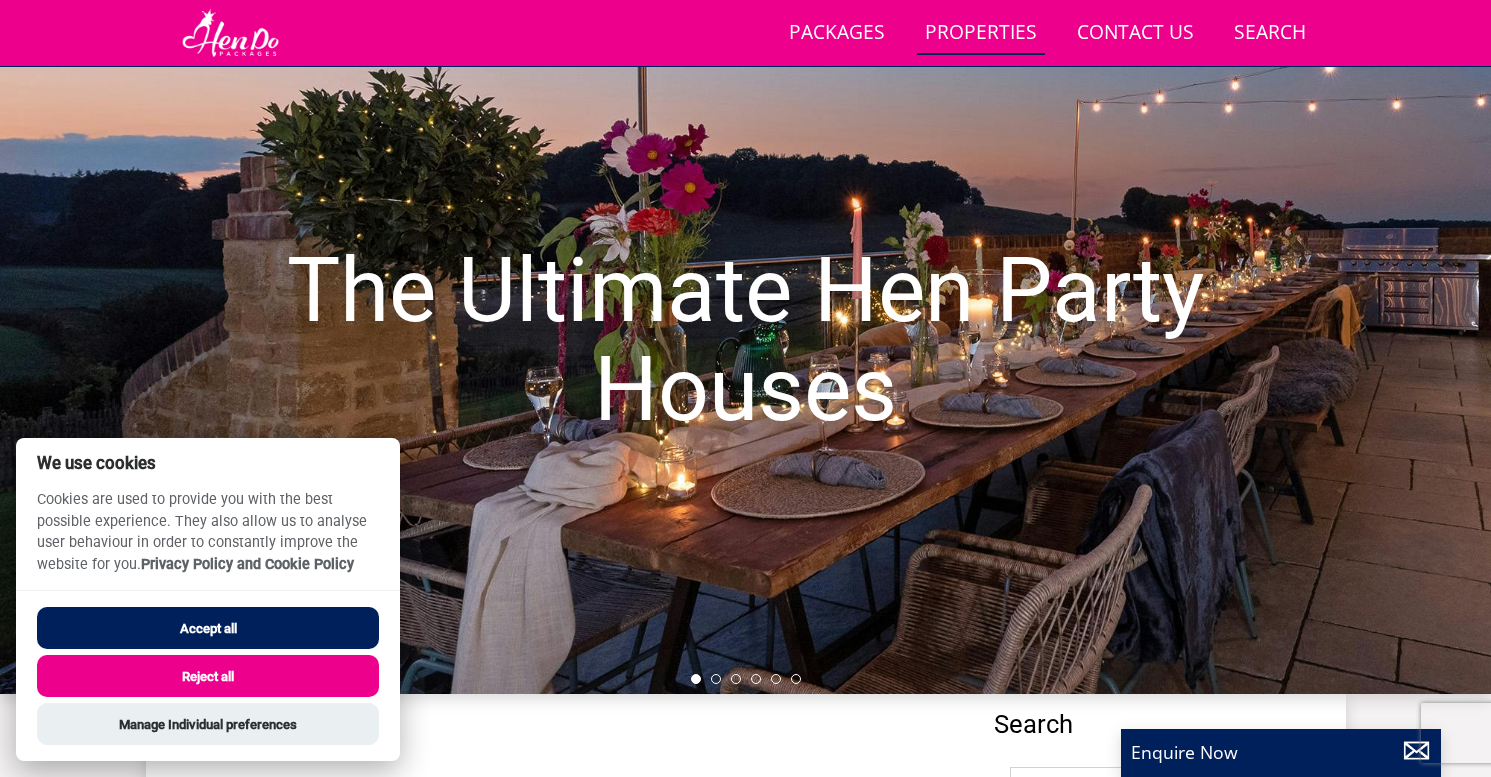 click on "Reject all" at bounding box center [208, 676] 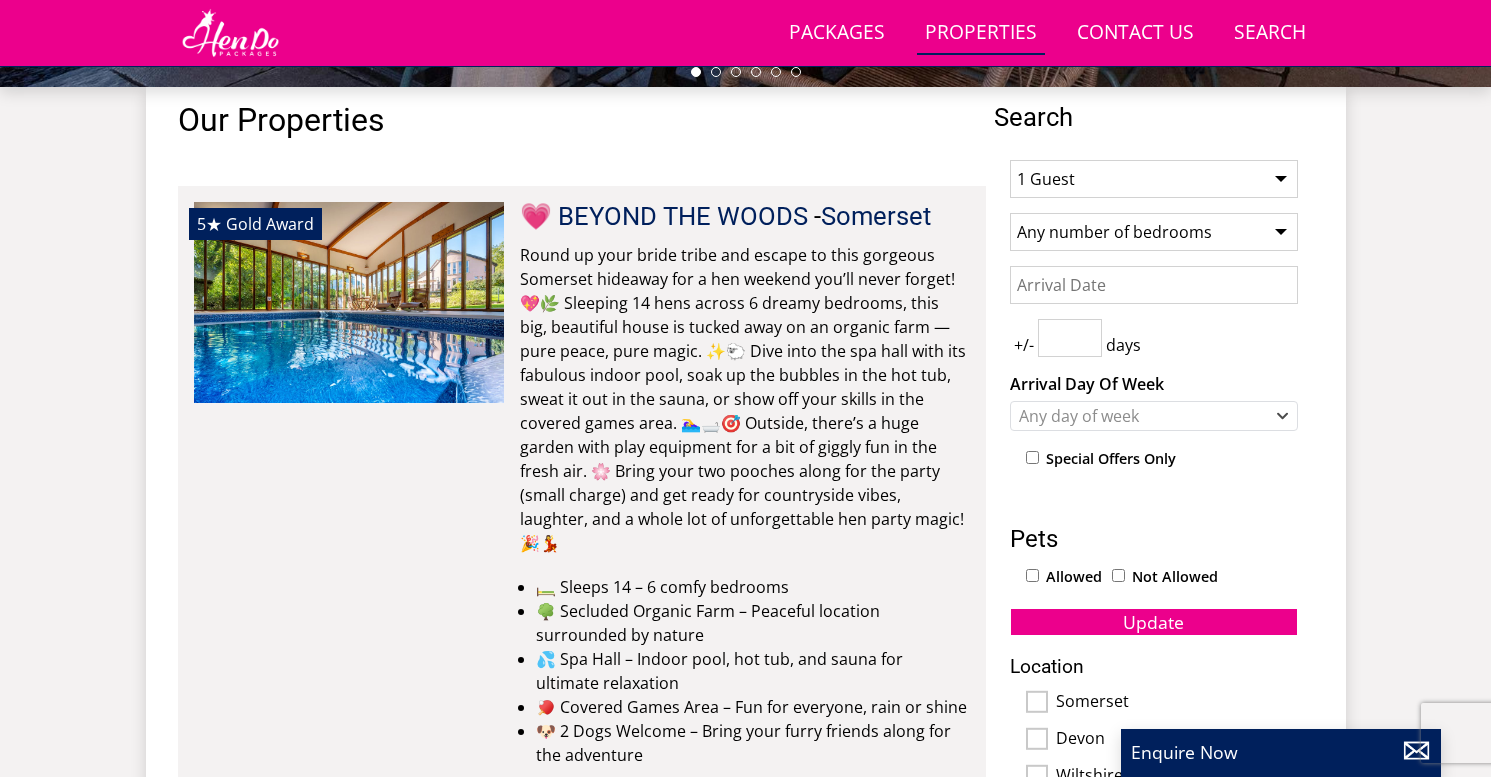 scroll, scrollTop: 725, scrollLeft: 0, axis: vertical 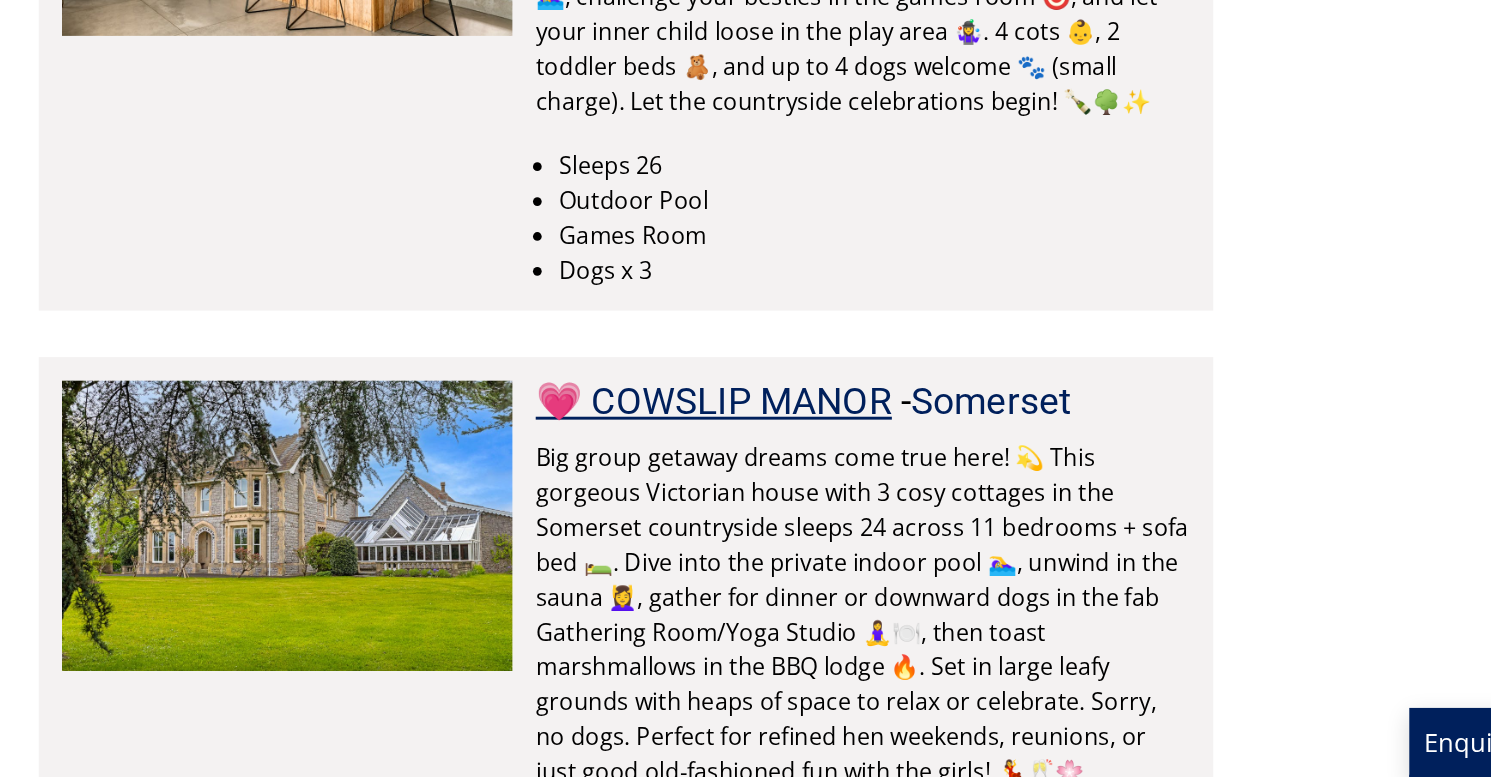 click on "💗 COWSLIP MANOR" at bounding box center [642, 518] 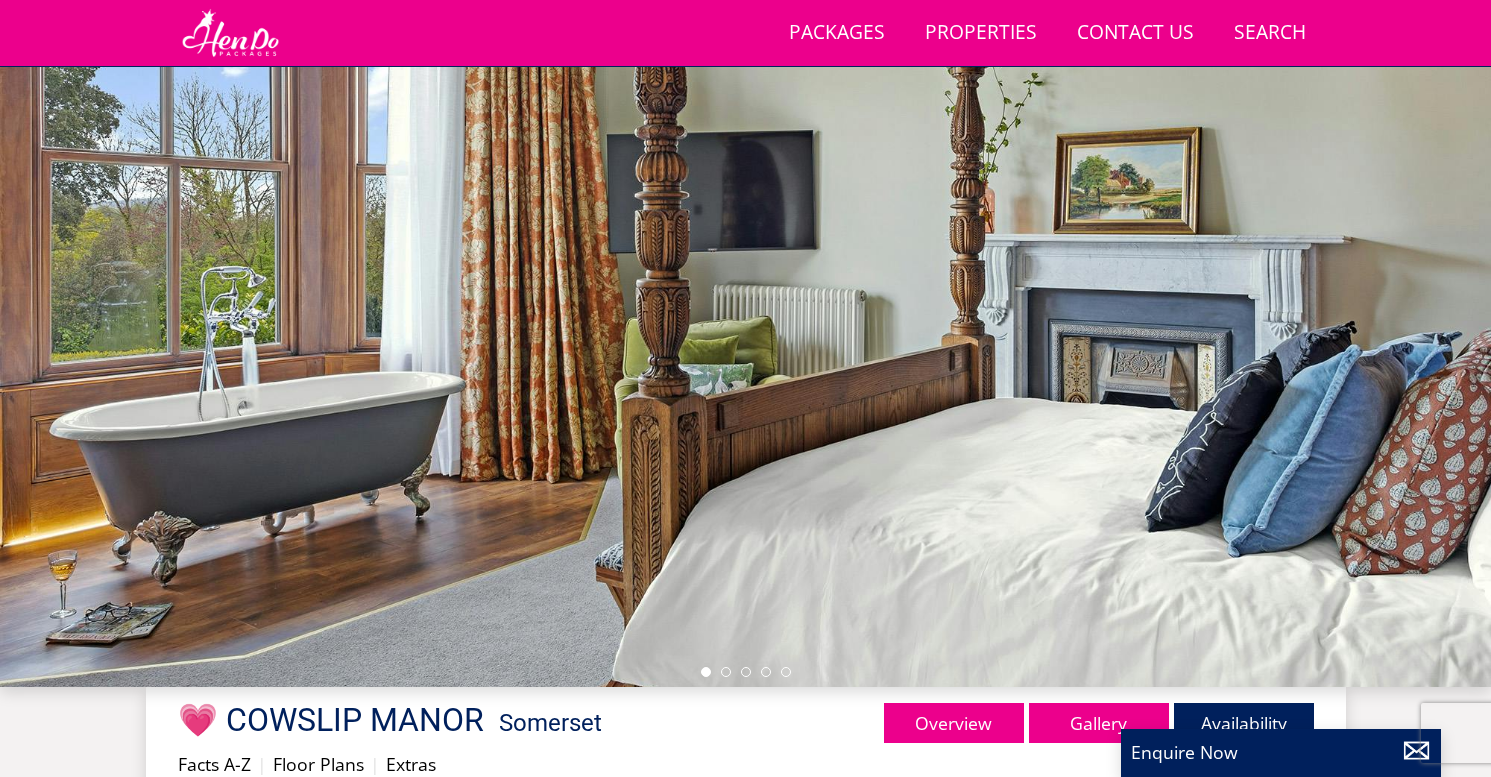 scroll, scrollTop: 130, scrollLeft: 0, axis: vertical 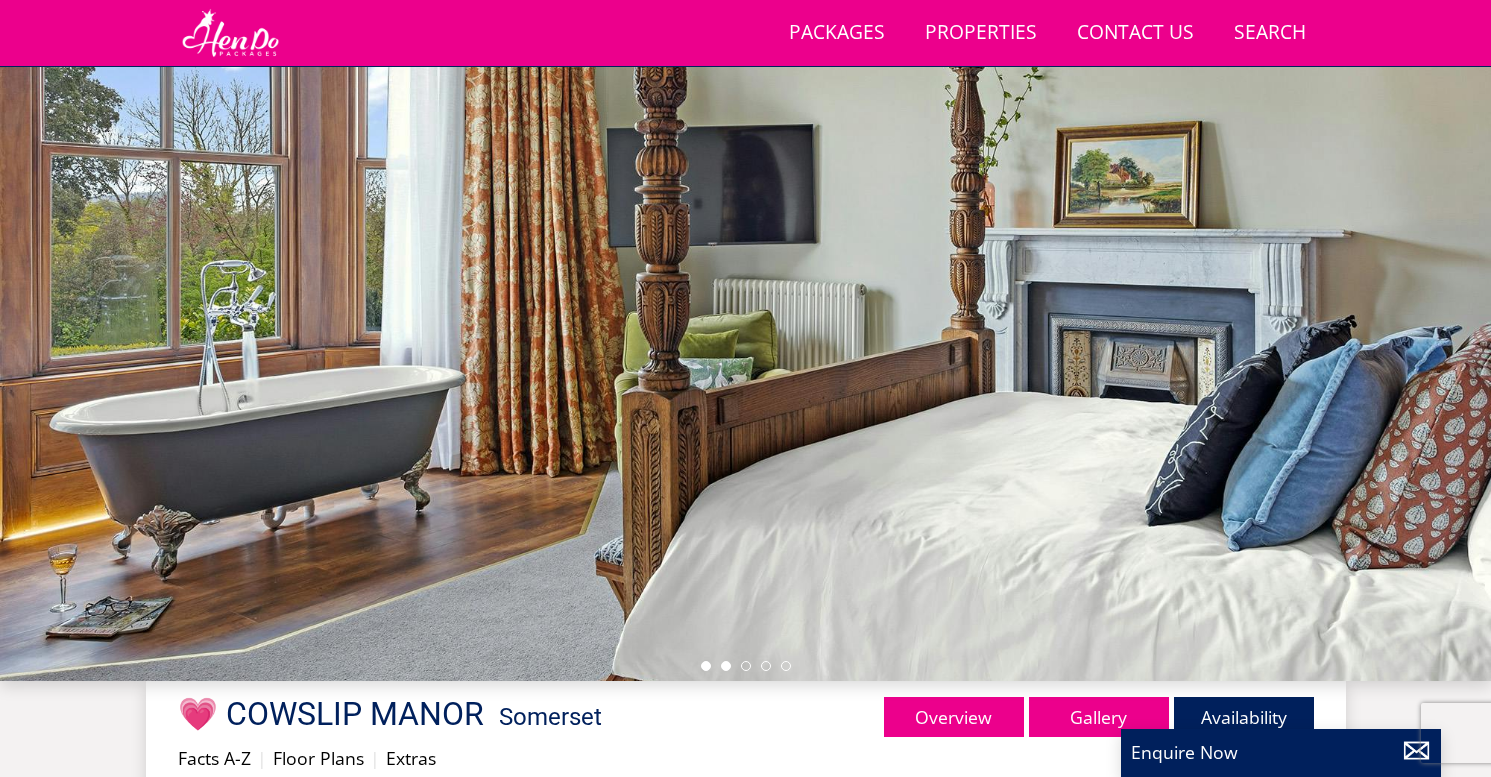 click at bounding box center (726, 666) 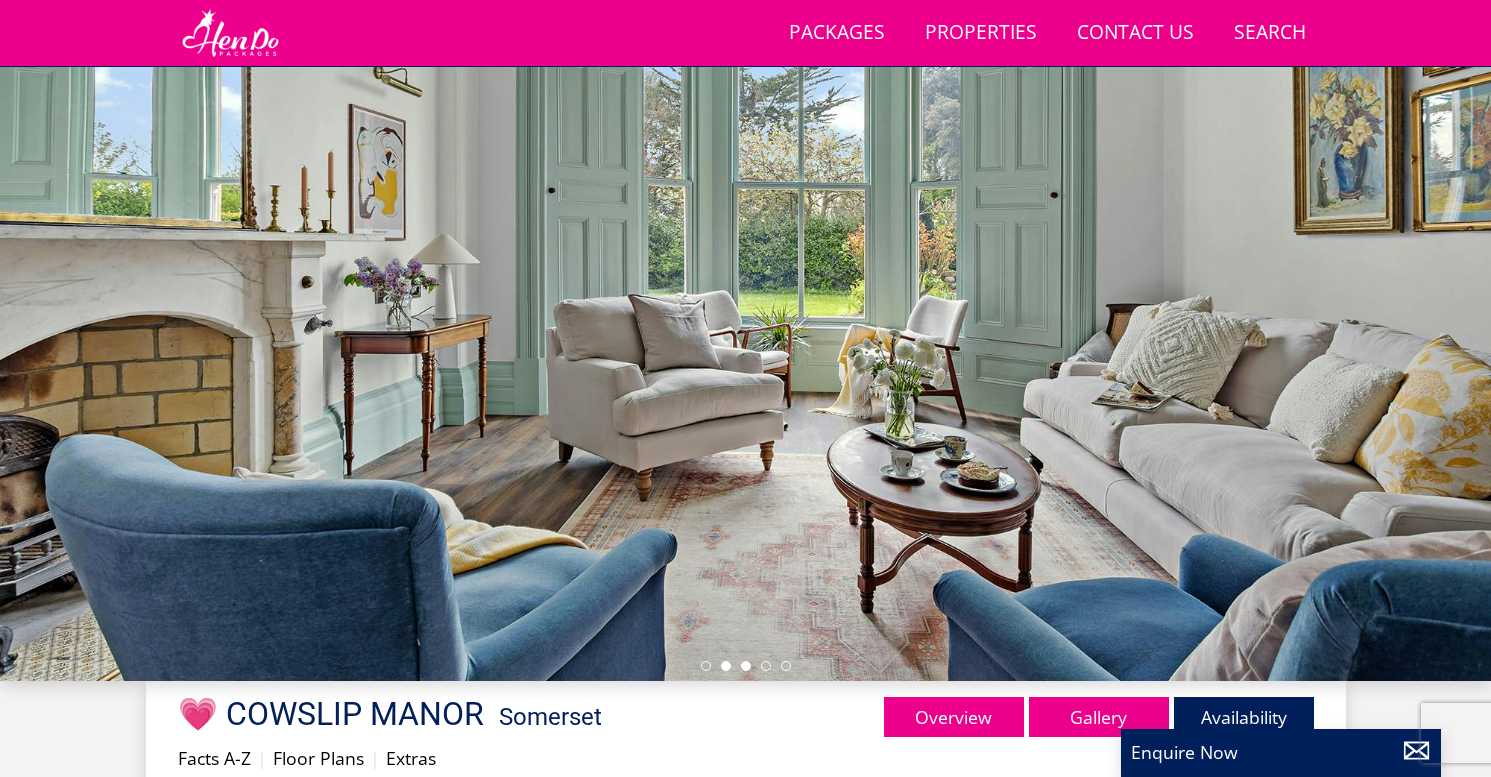 click at bounding box center [746, 666] 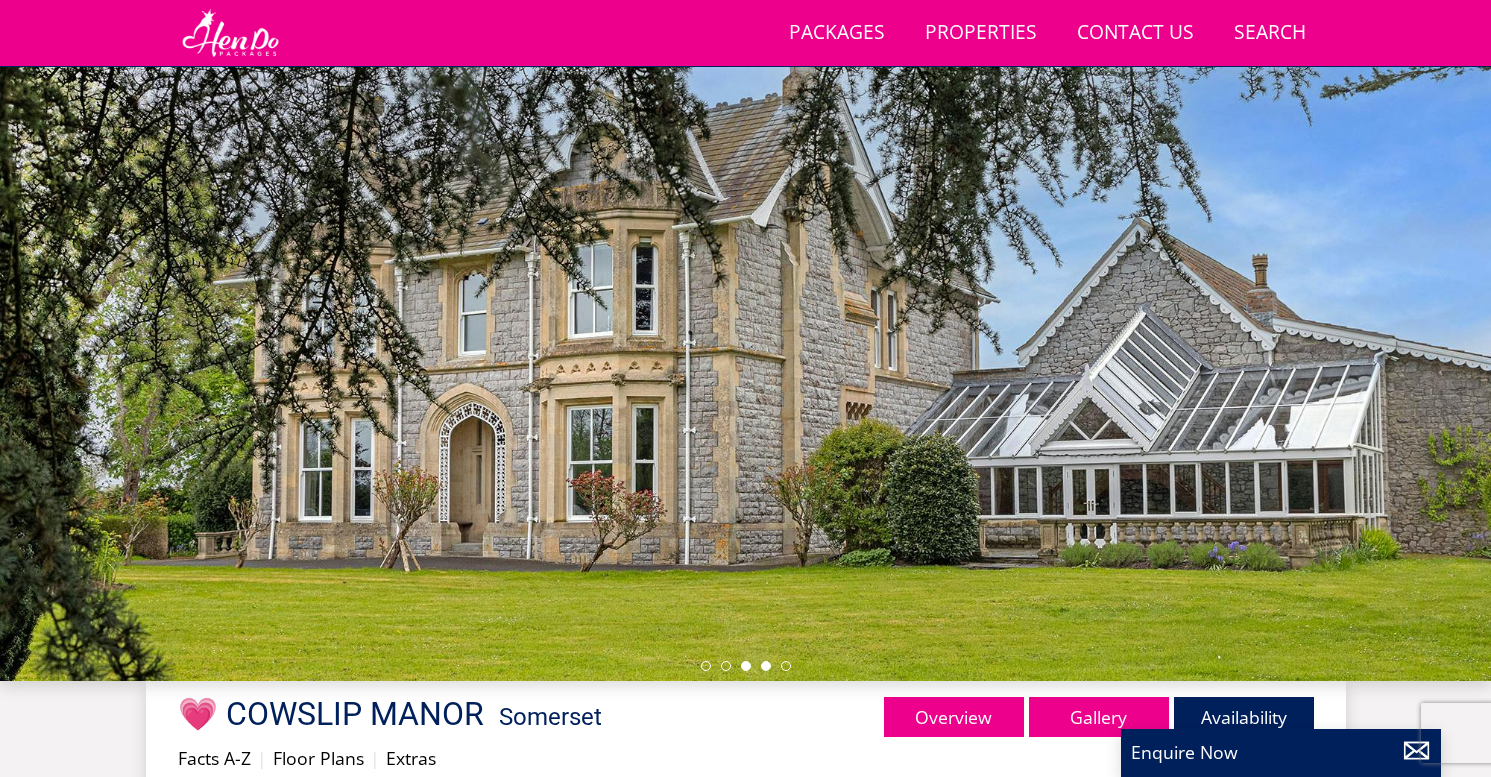 click at bounding box center (766, 666) 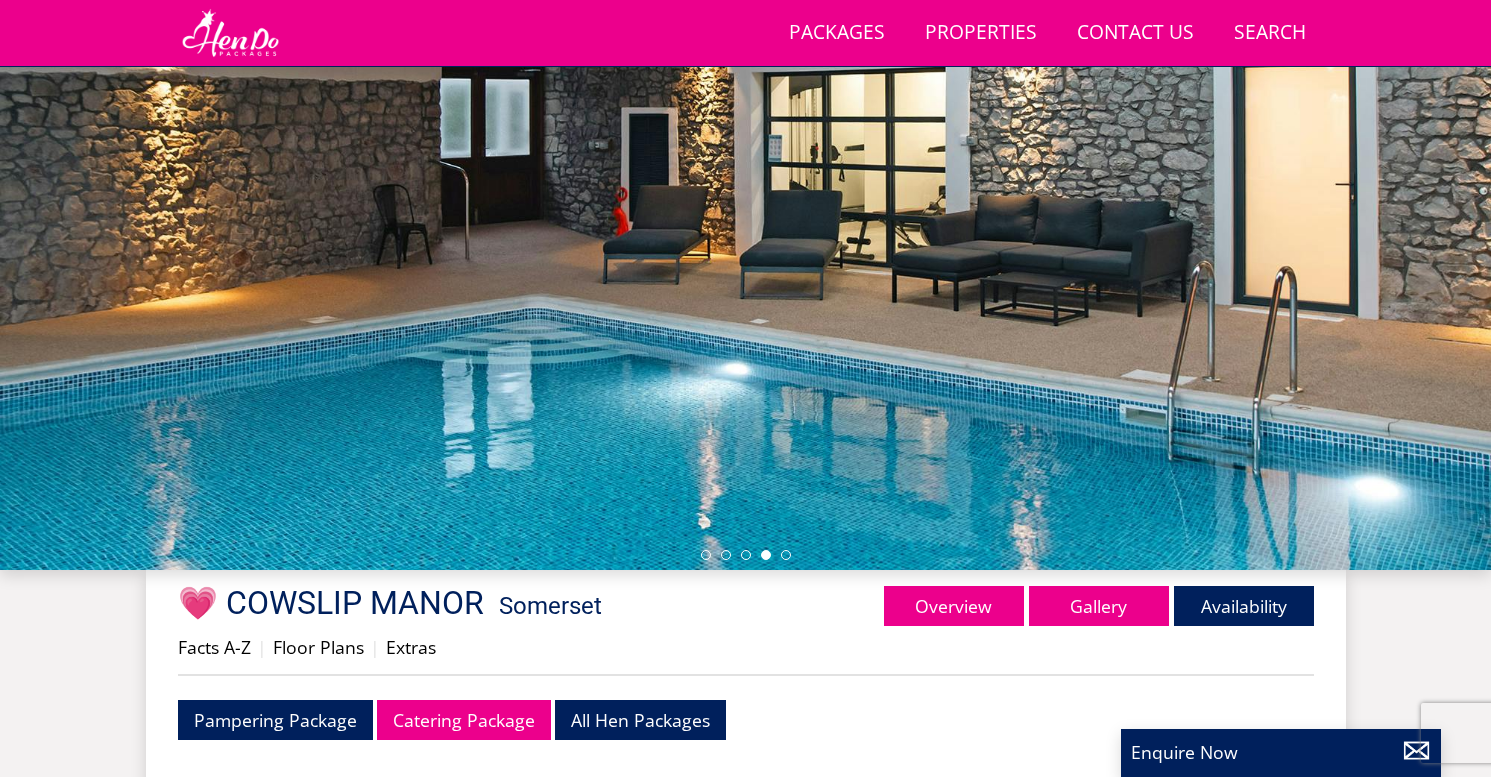 scroll, scrollTop: 246, scrollLeft: 0, axis: vertical 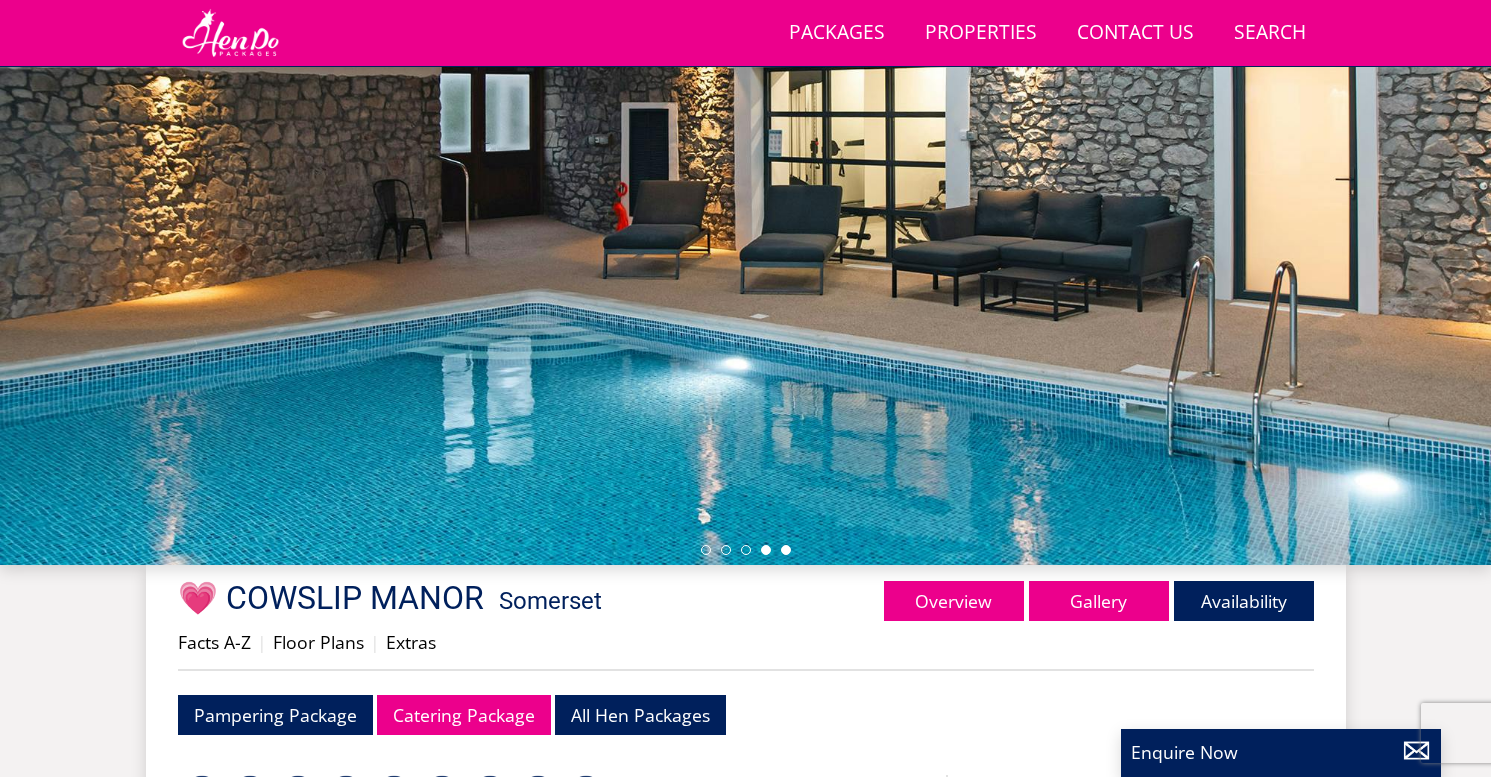 click at bounding box center (786, 550) 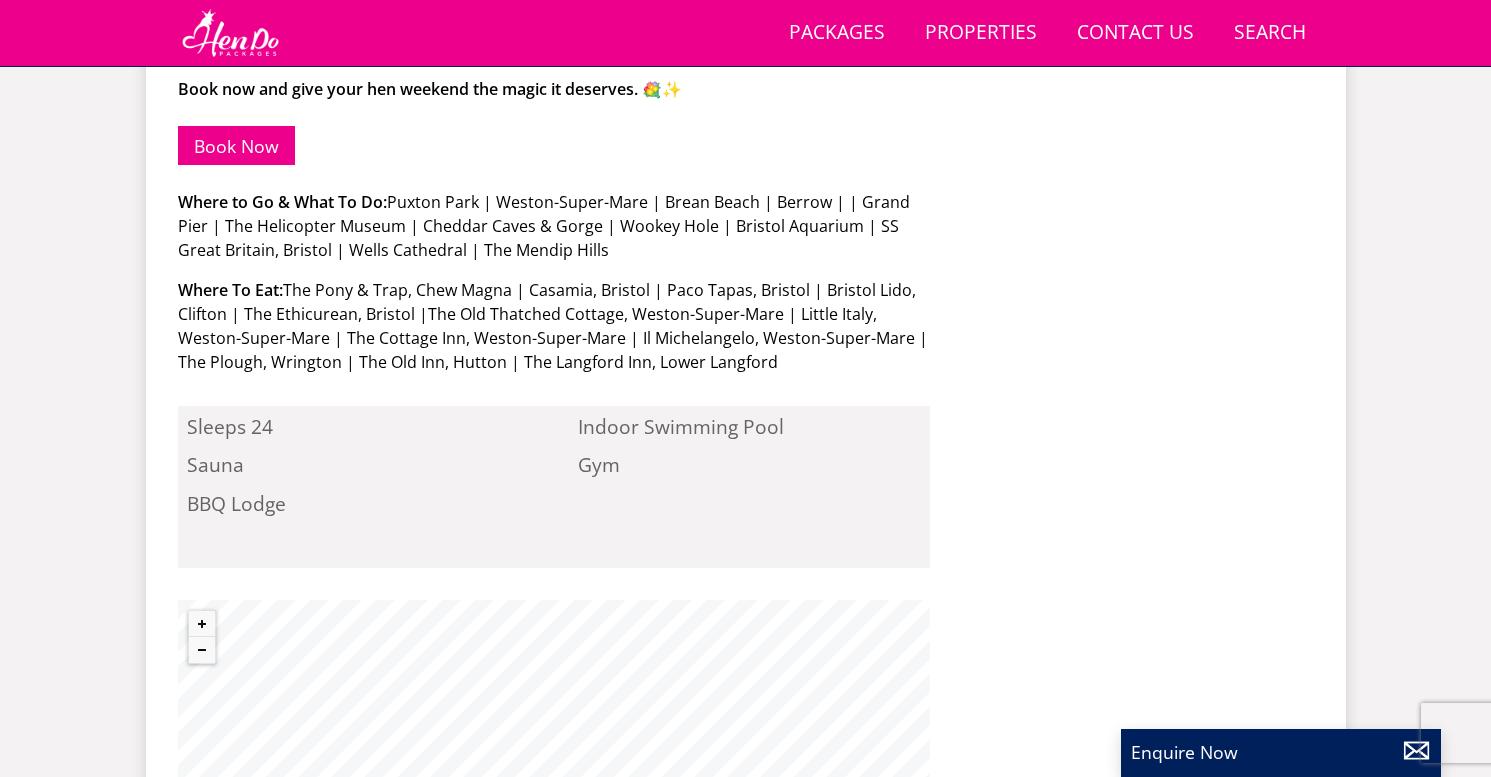scroll, scrollTop: 1750, scrollLeft: 0, axis: vertical 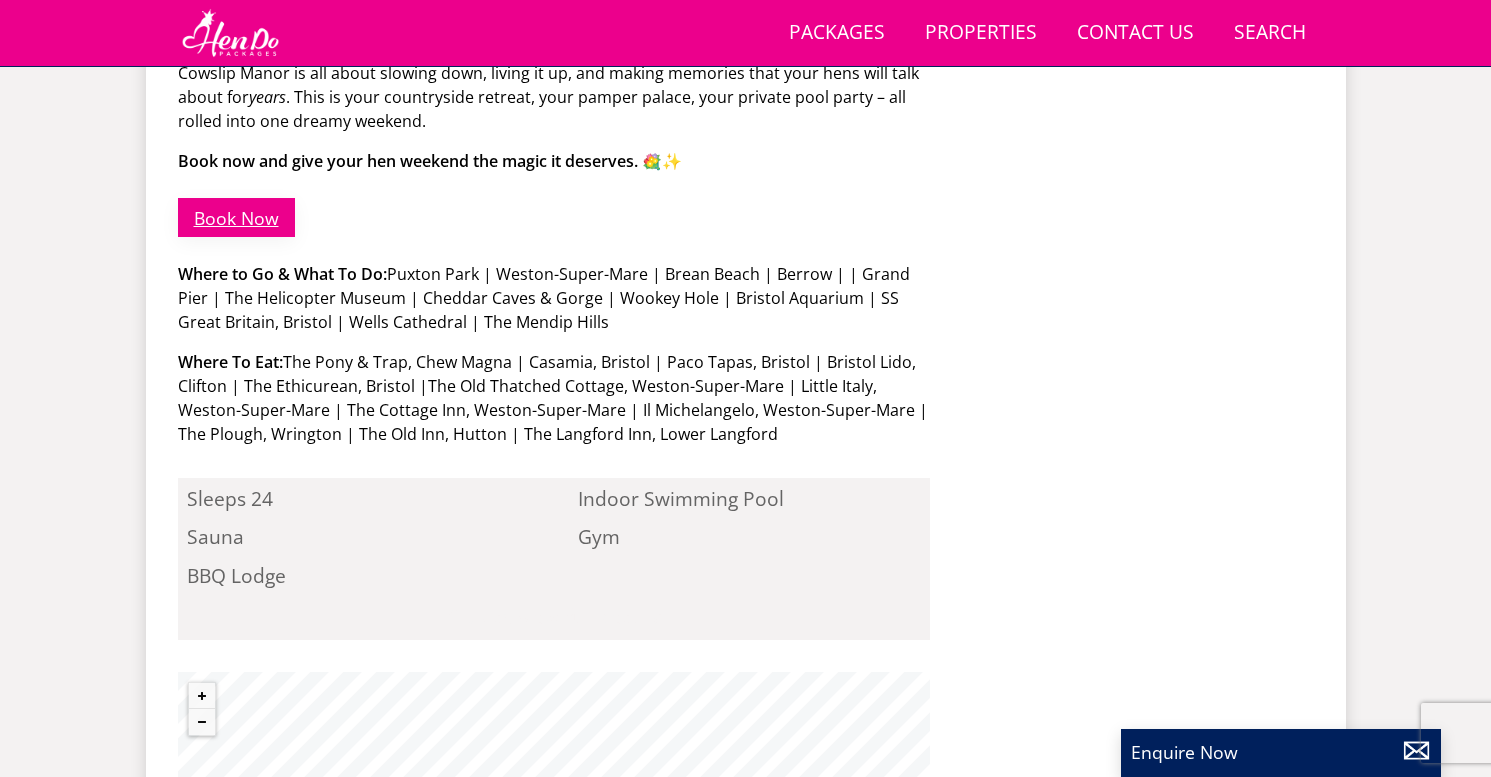 click on "Book Now" at bounding box center (236, 217) 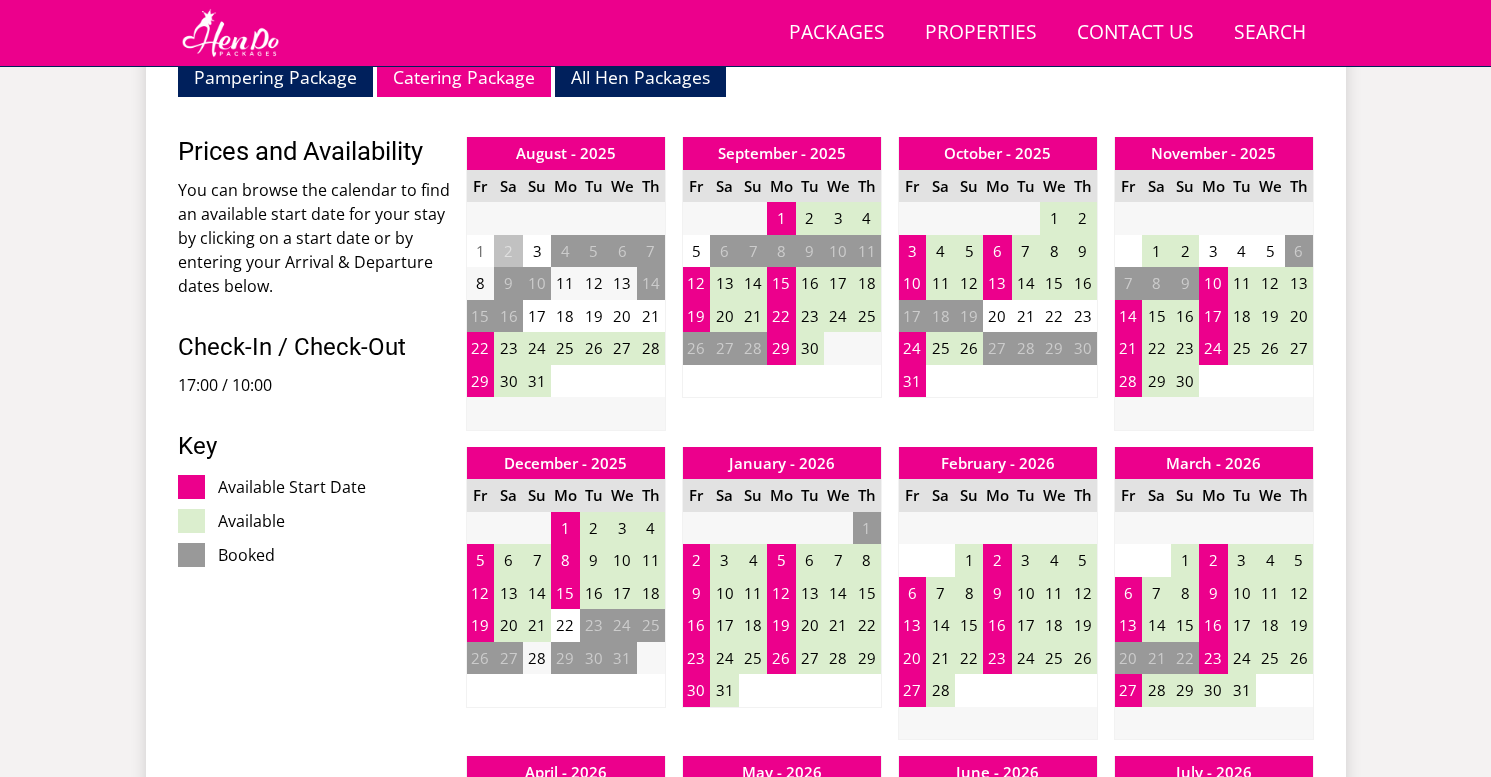 scroll, scrollTop: 887, scrollLeft: 0, axis: vertical 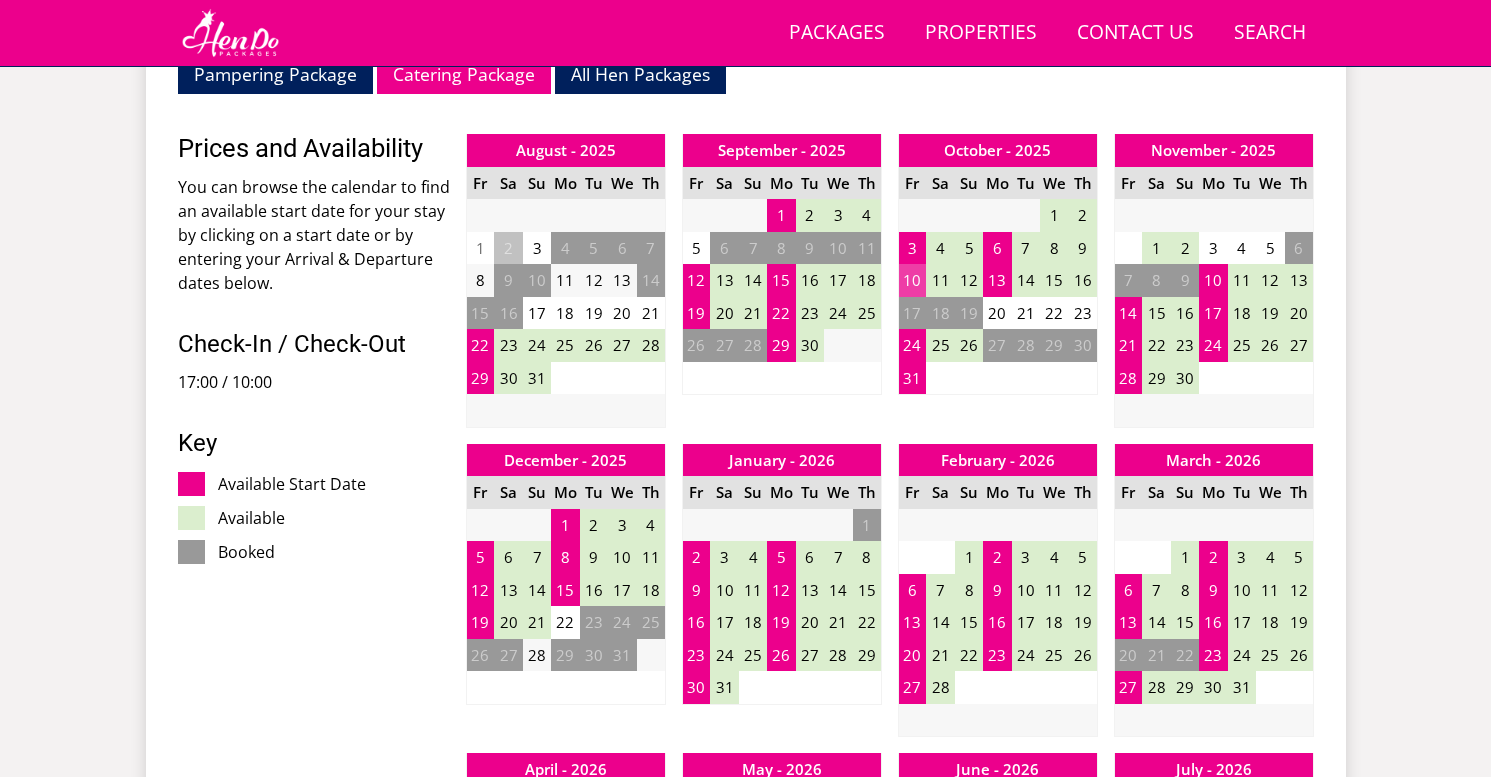 click on "10" at bounding box center [912, 280] 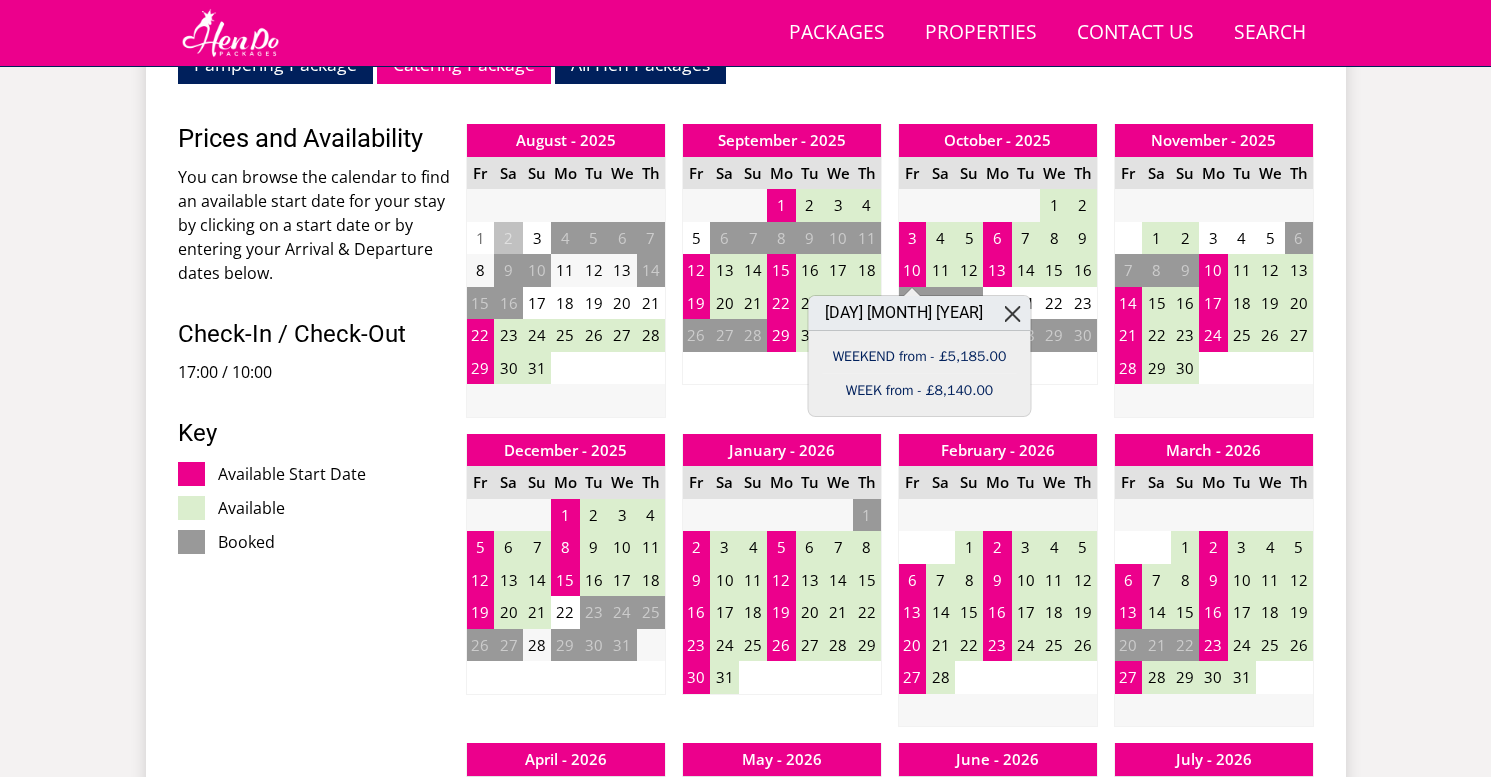 scroll, scrollTop: 893, scrollLeft: 0, axis: vertical 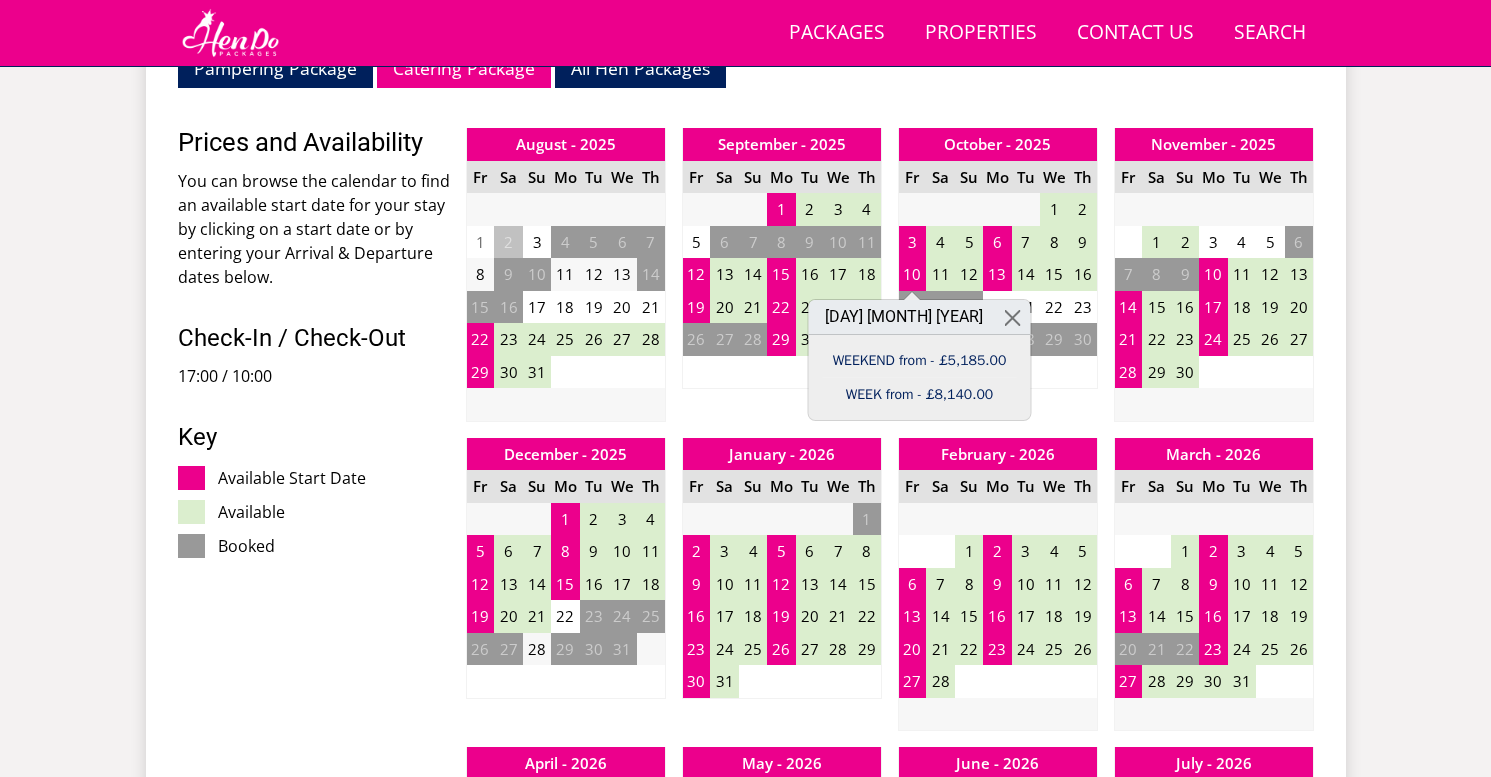 click on "October - 2025
Fr
Sa
Su
Mo
Tu
We
Th
26
27
28
29
30
1
2
3
4
5
6
7
8
9
10
11" at bounding box center [998, 275] 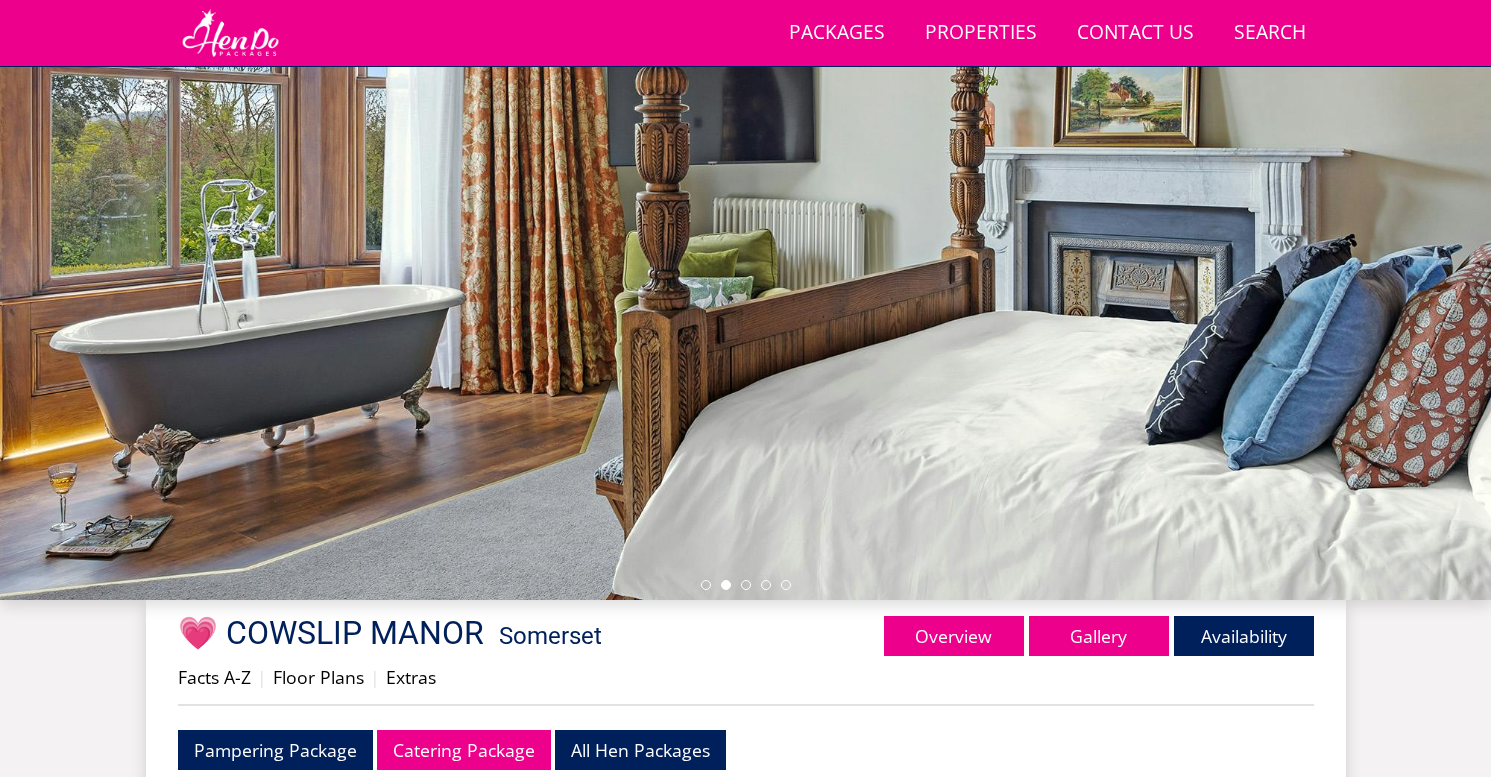 scroll, scrollTop: 197, scrollLeft: 0, axis: vertical 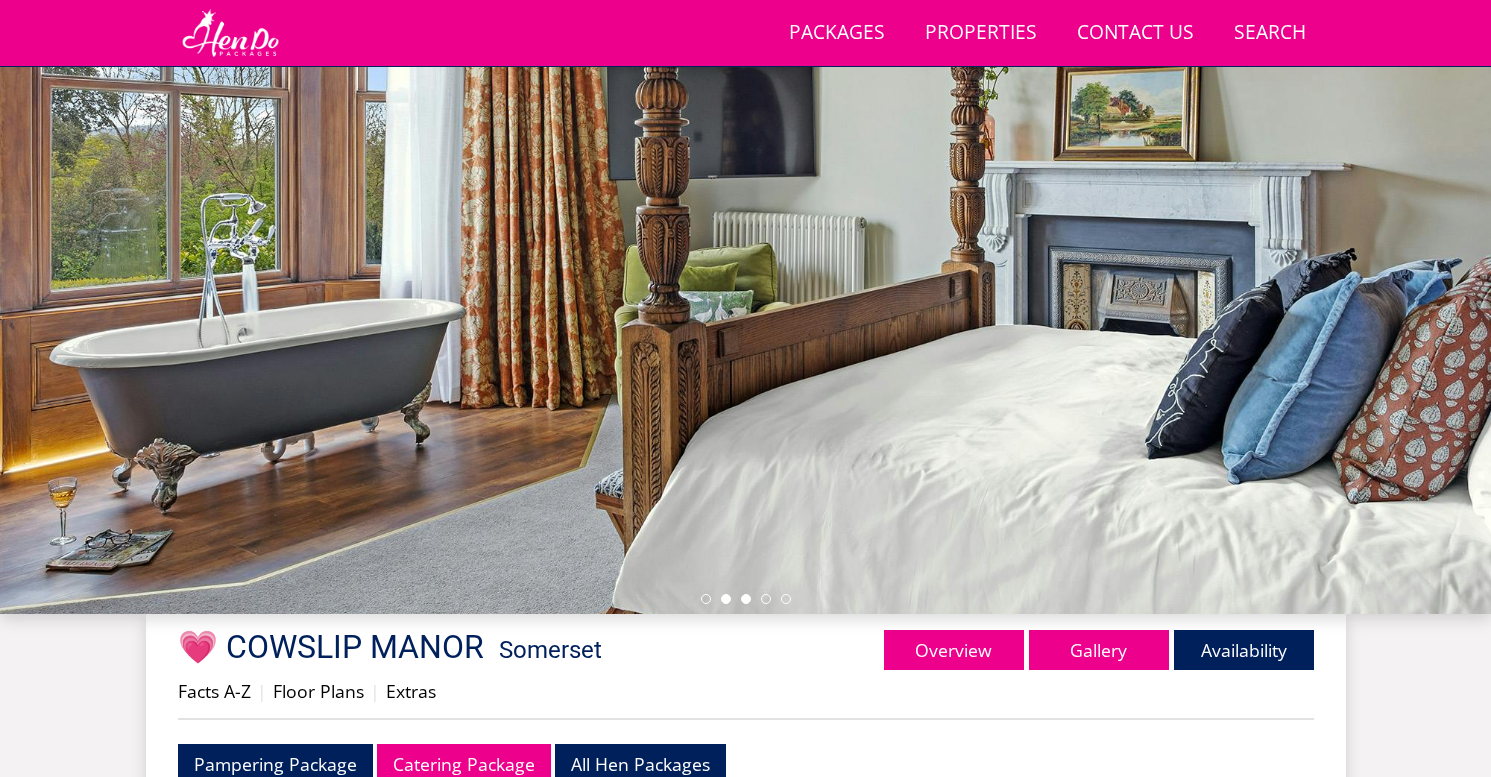 click at bounding box center [746, 599] 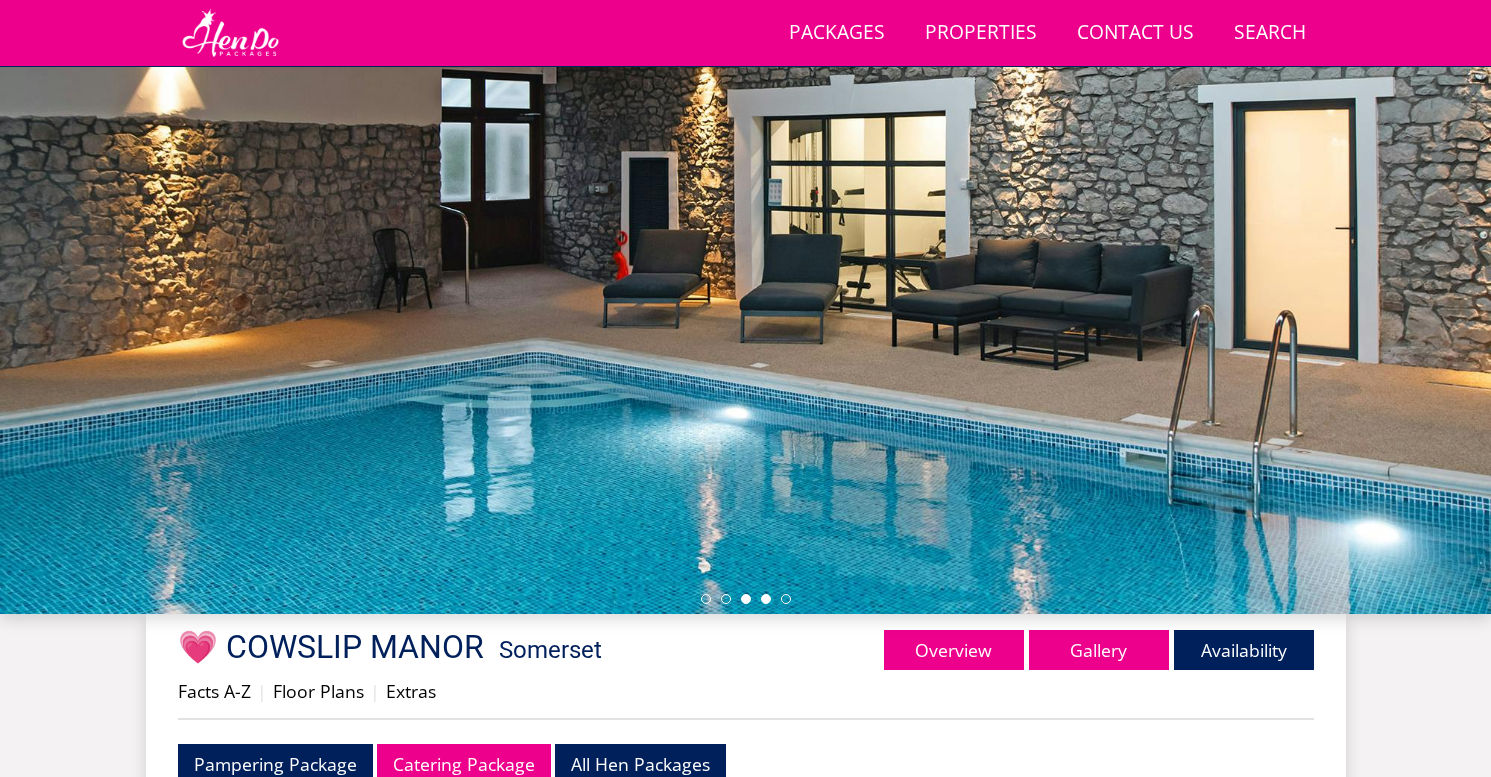 click at bounding box center (766, 599) 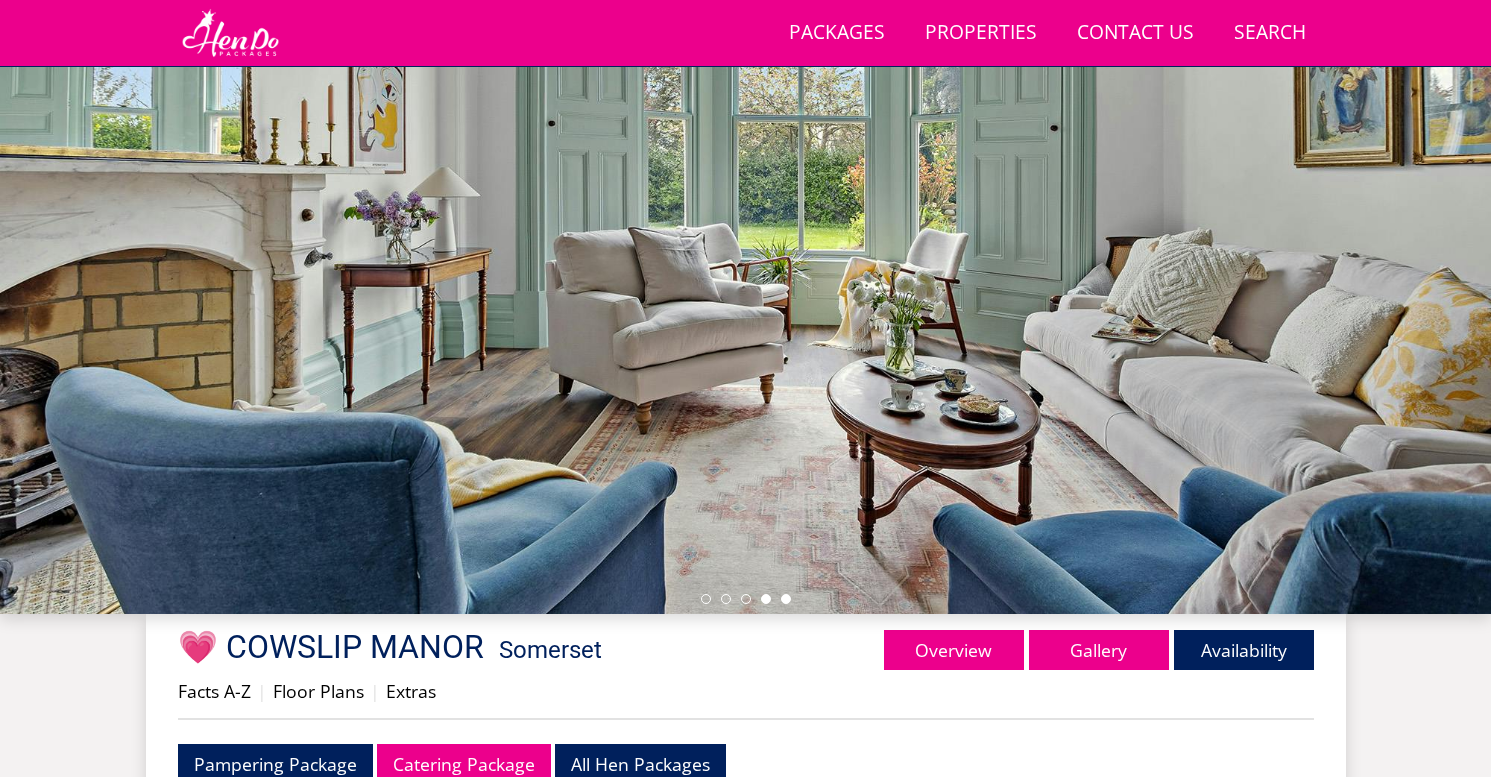 click at bounding box center (786, 599) 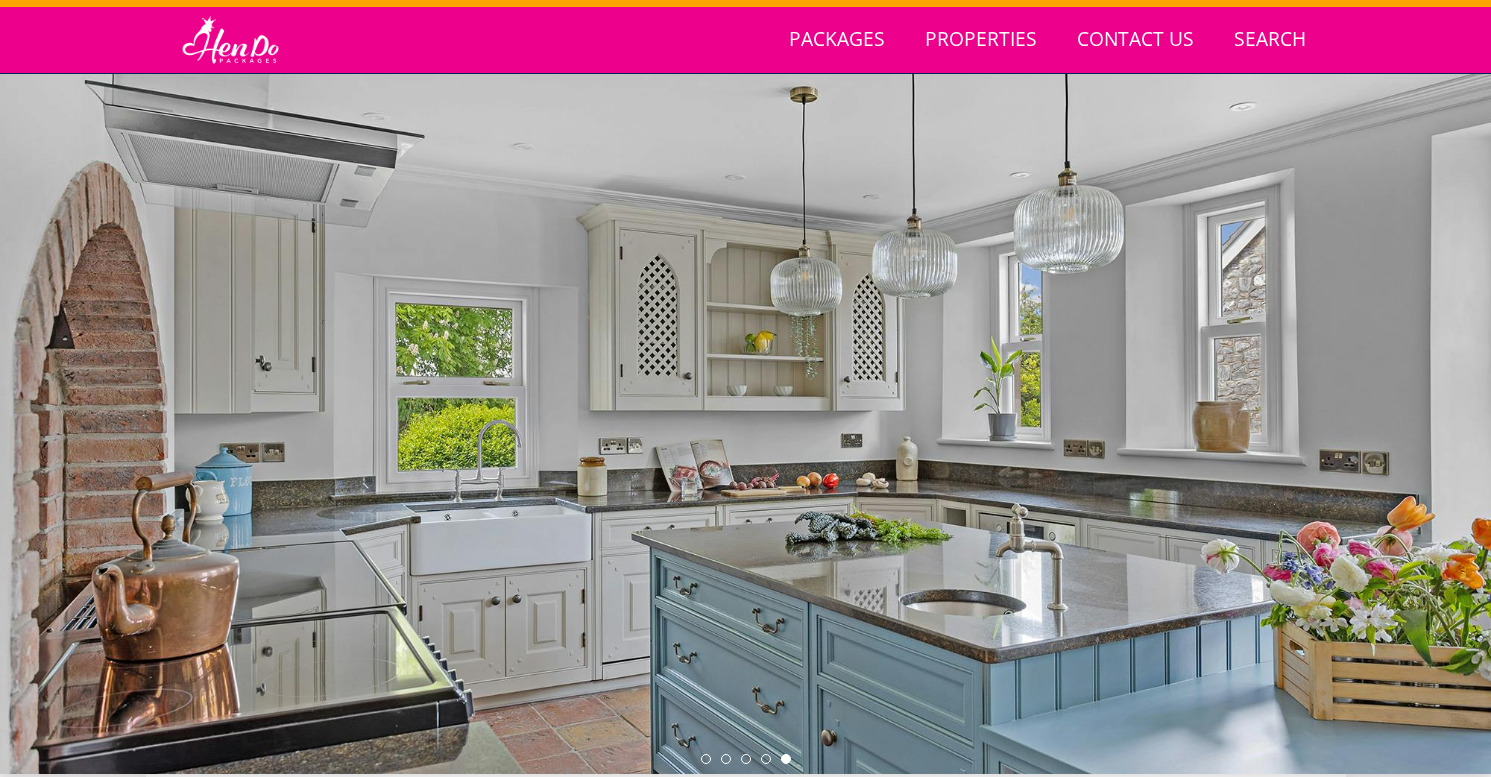 scroll, scrollTop: 0, scrollLeft: 0, axis: both 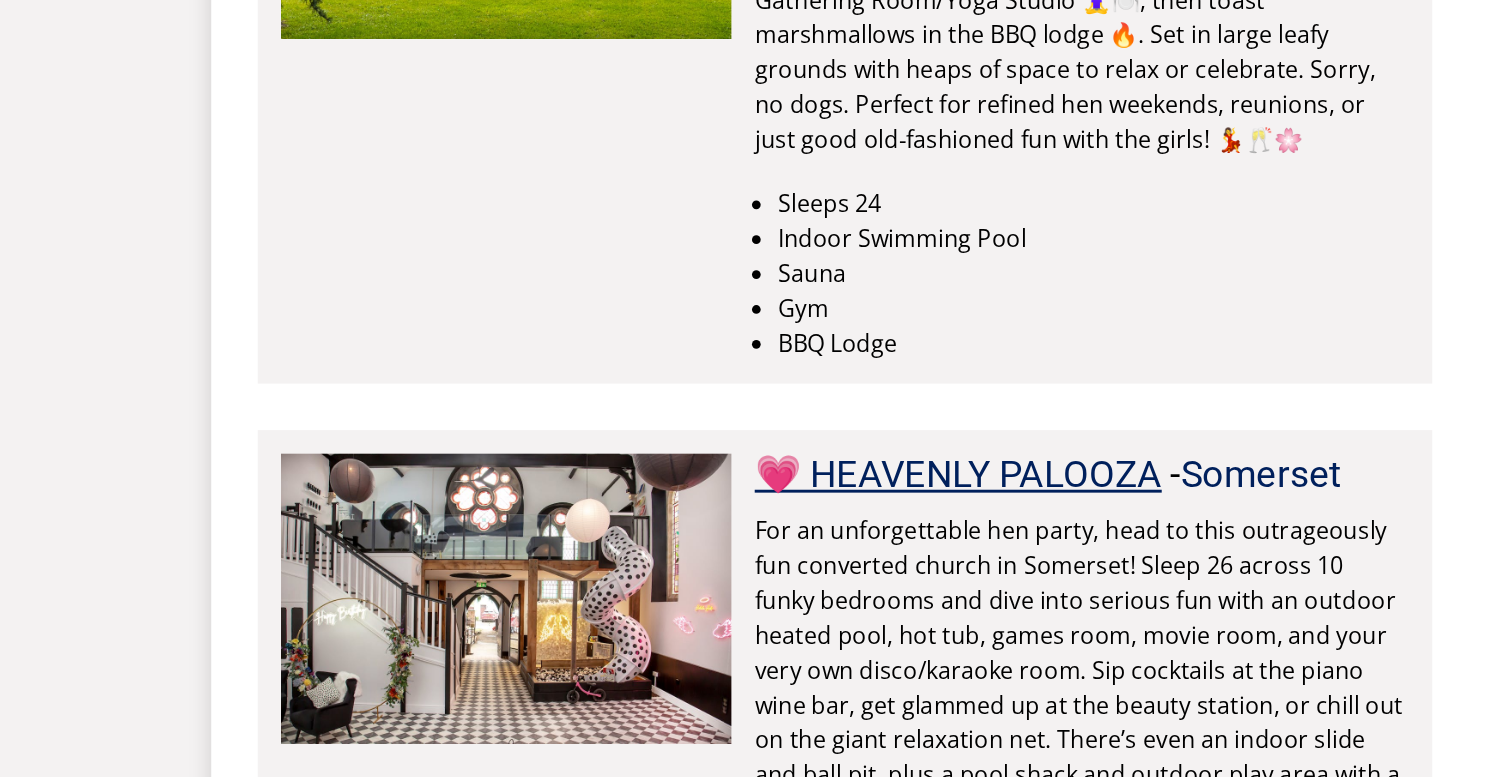 click on "💗 HEAVENLY PALOOZA" at bounding box center [660, 568] 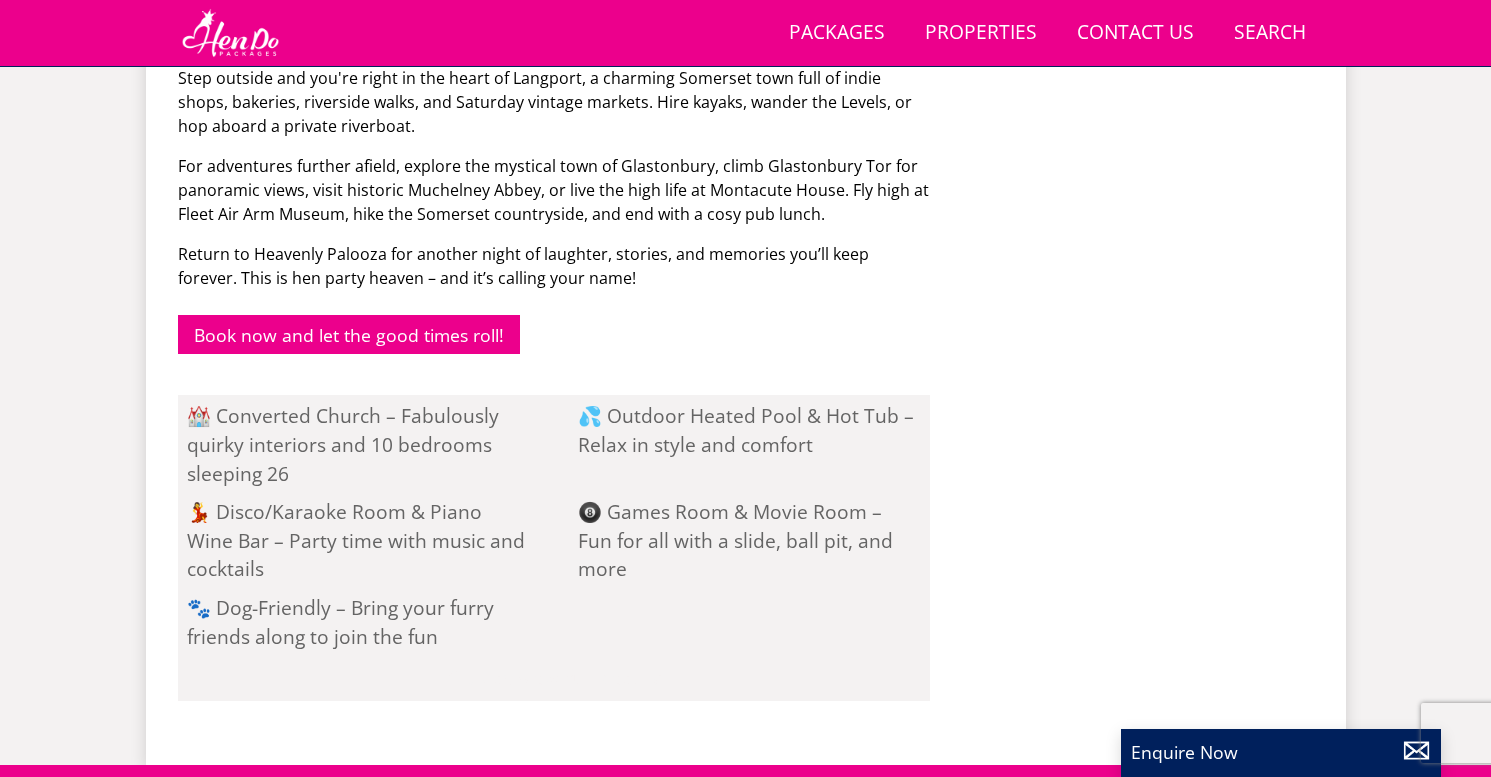 scroll, scrollTop: 1447, scrollLeft: 0, axis: vertical 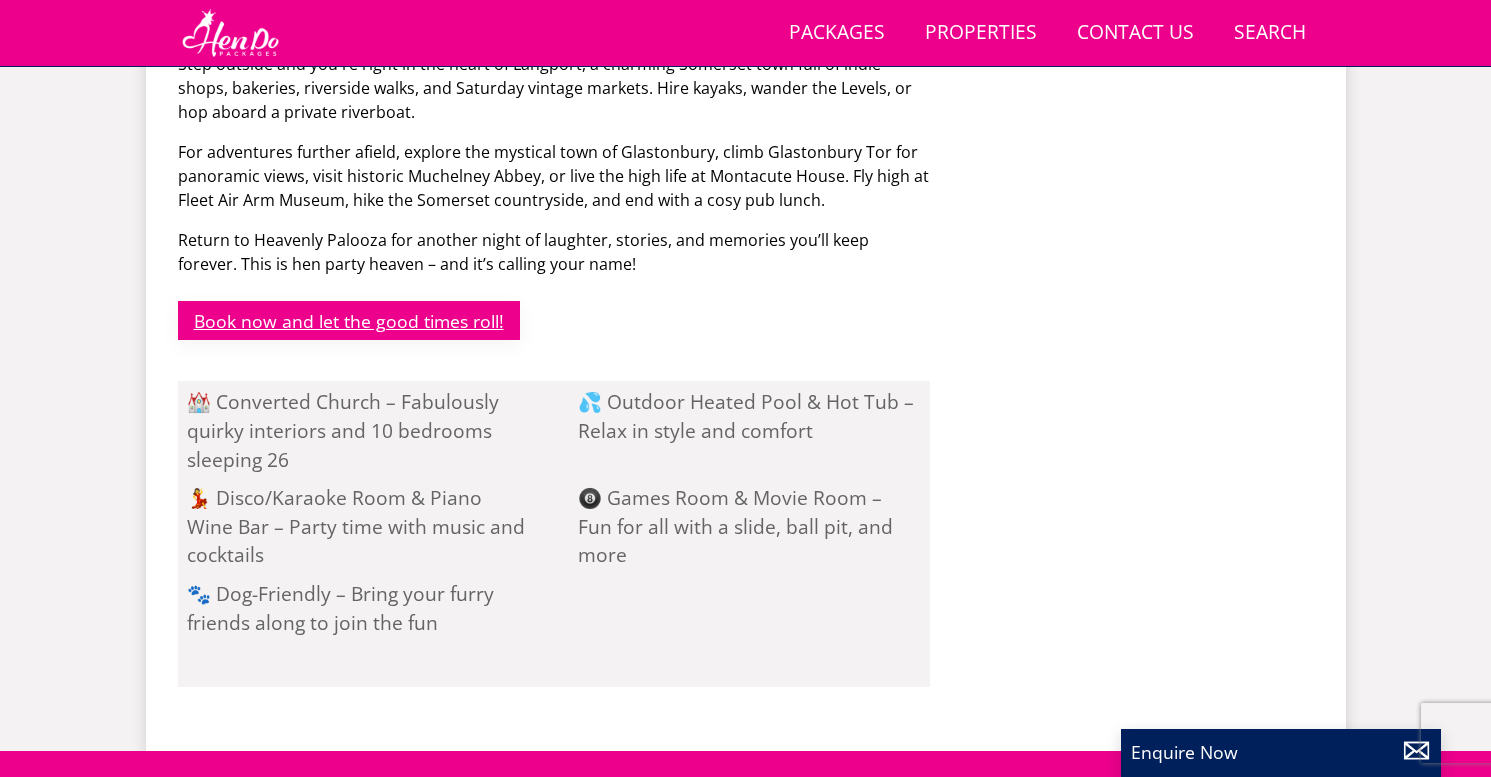 click on "Book now and let the good times roll!" at bounding box center (349, 320) 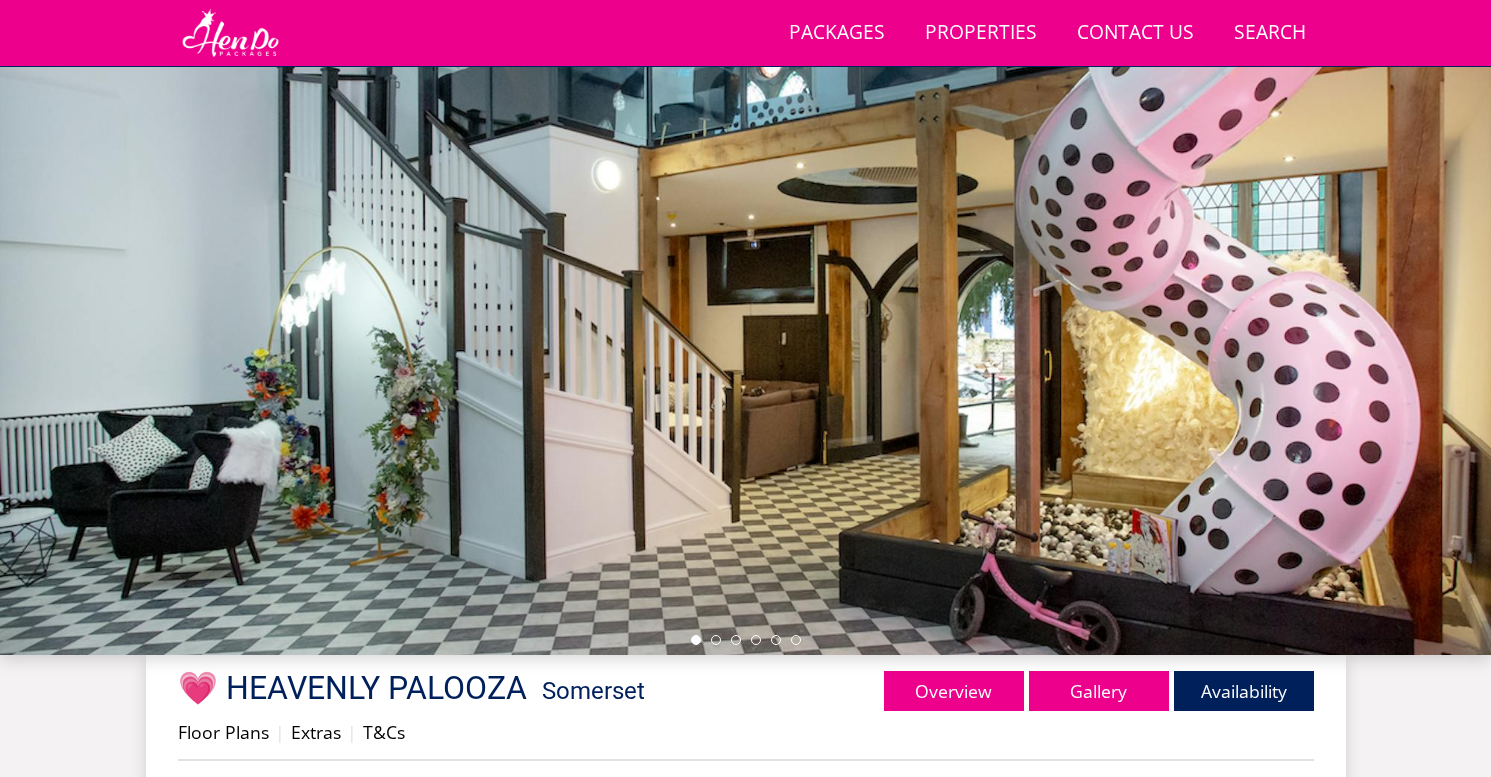 scroll, scrollTop: 139, scrollLeft: 0, axis: vertical 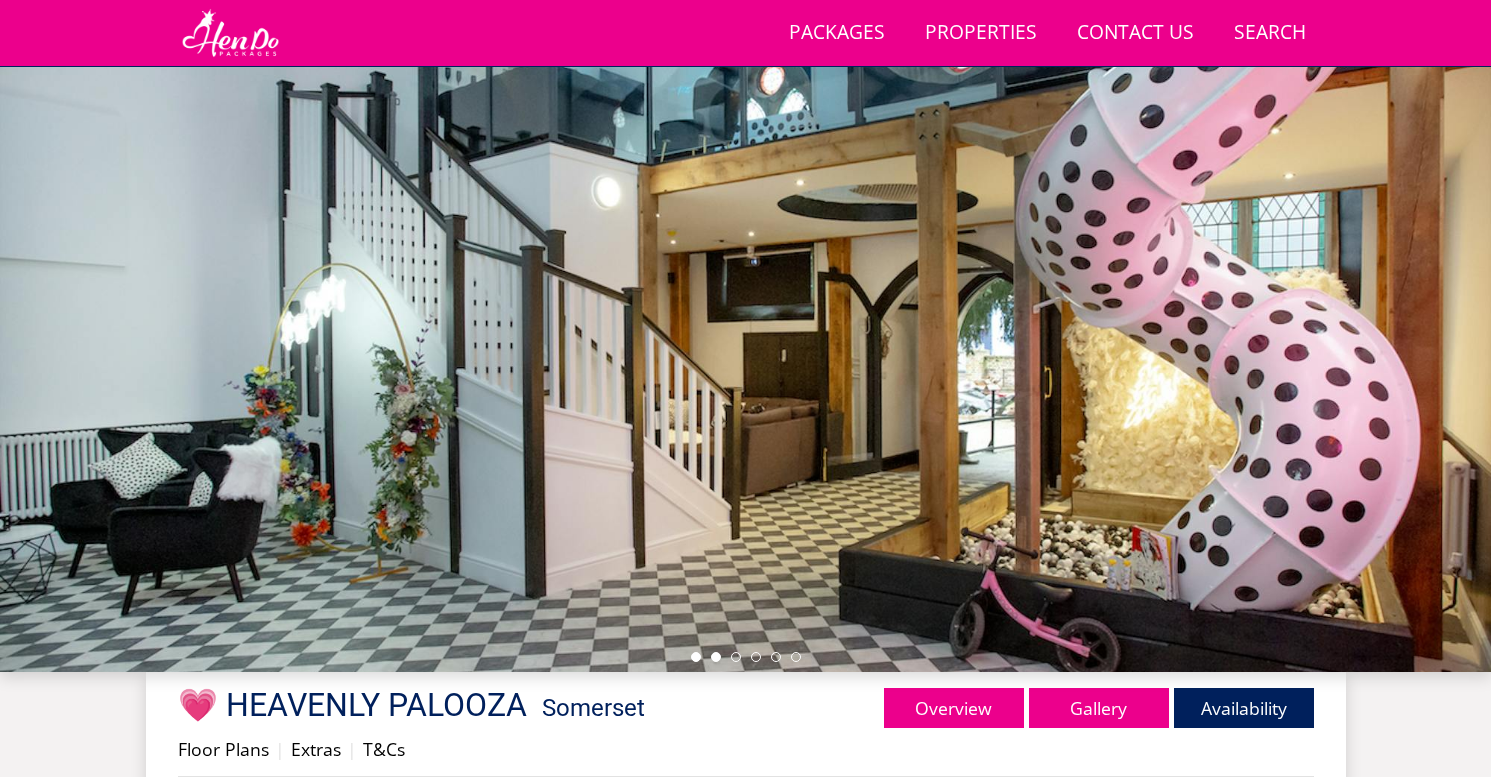 click at bounding box center (716, 657) 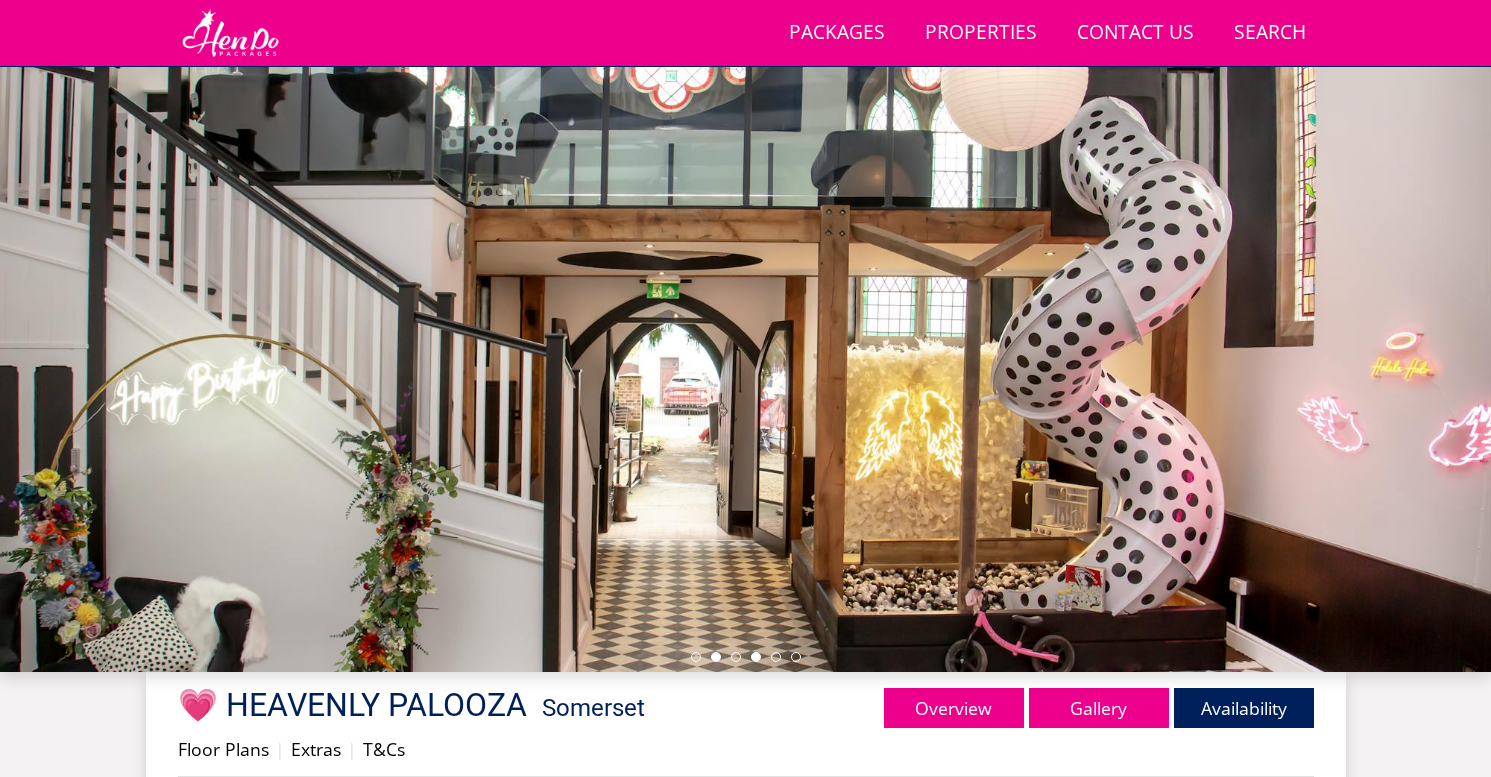 click at bounding box center (756, 657) 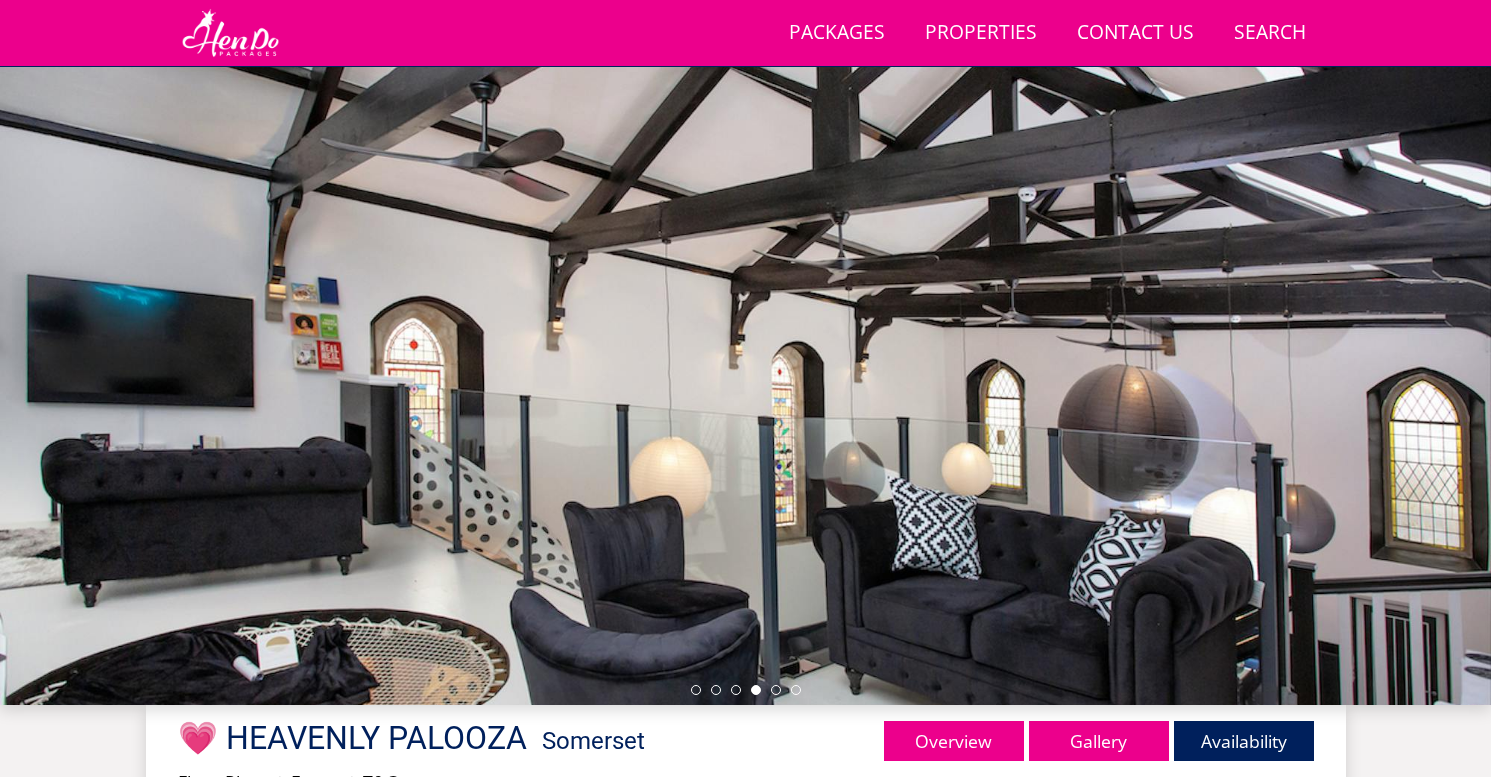 scroll, scrollTop: 110, scrollLeft: 0, axis: vertical 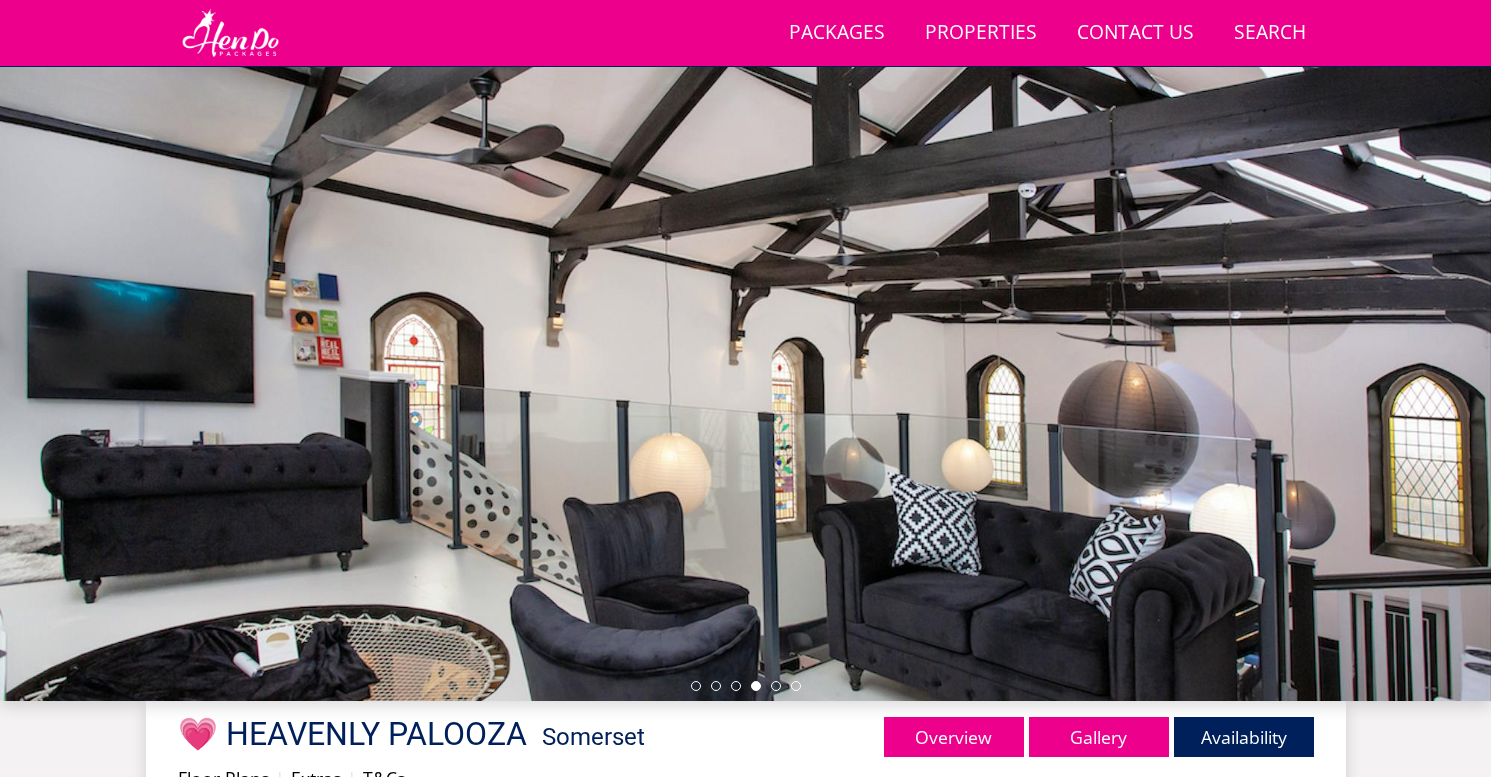 click at bounding box center (746, 686) 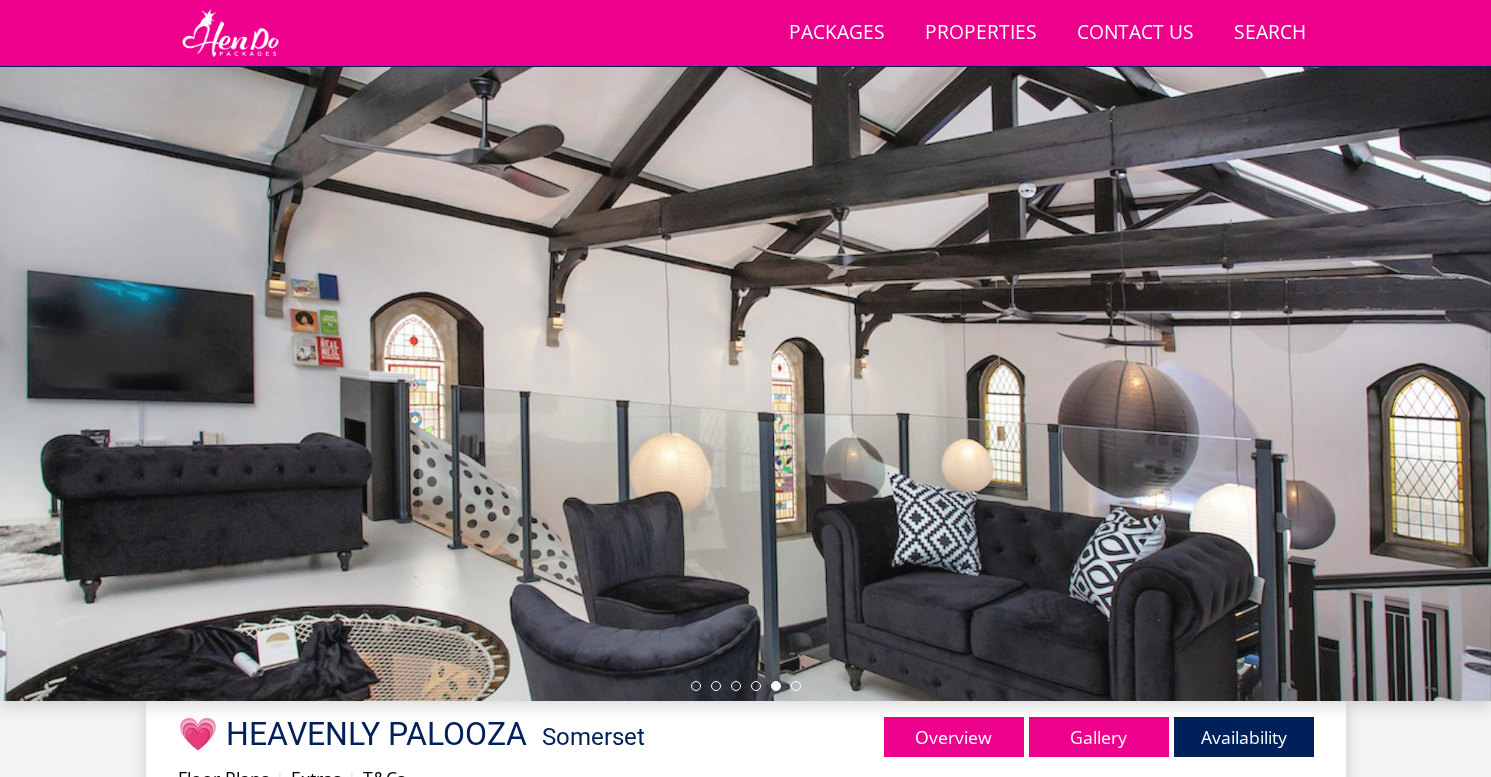 click at bounding box center [746, 686] 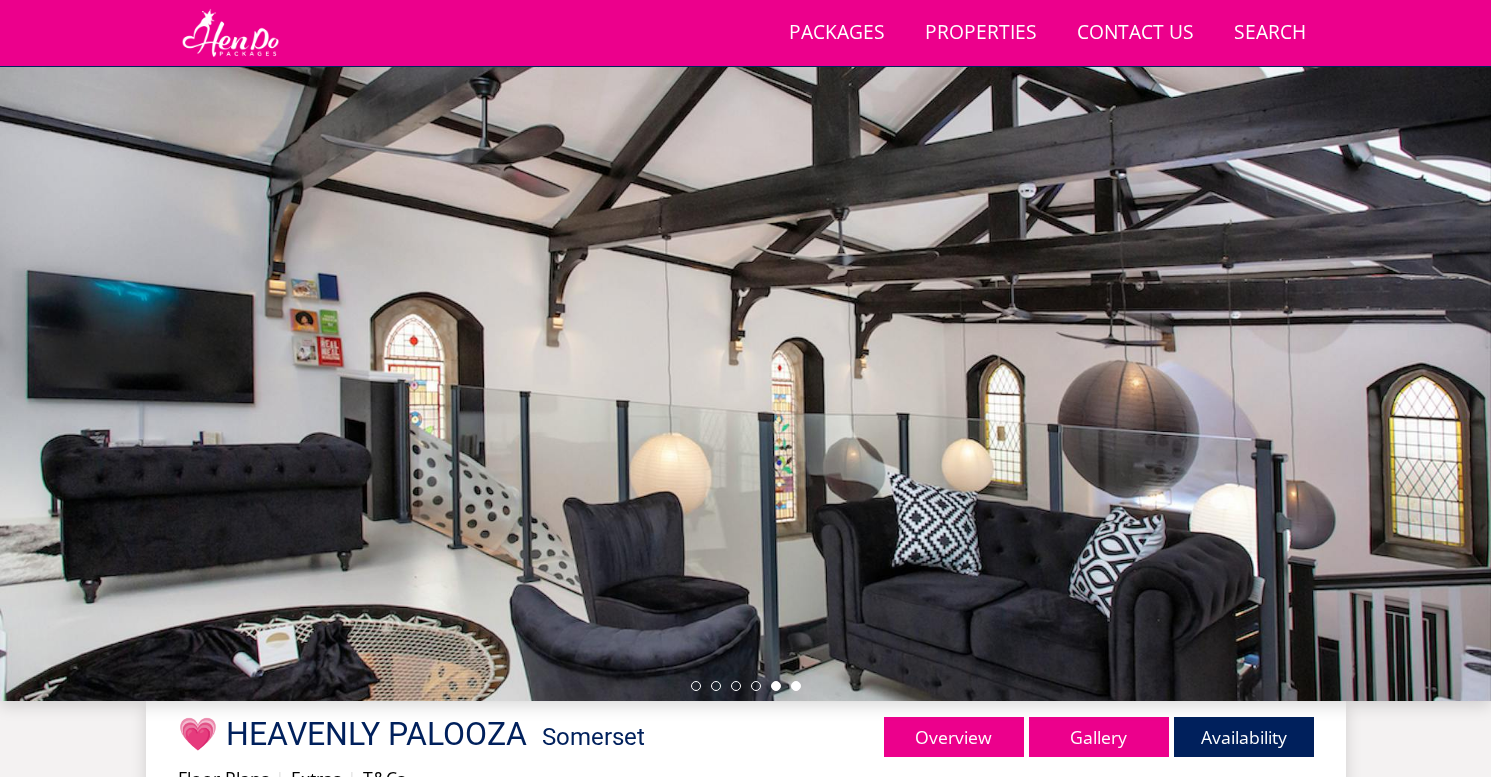 click at bounding box center (796, 686) 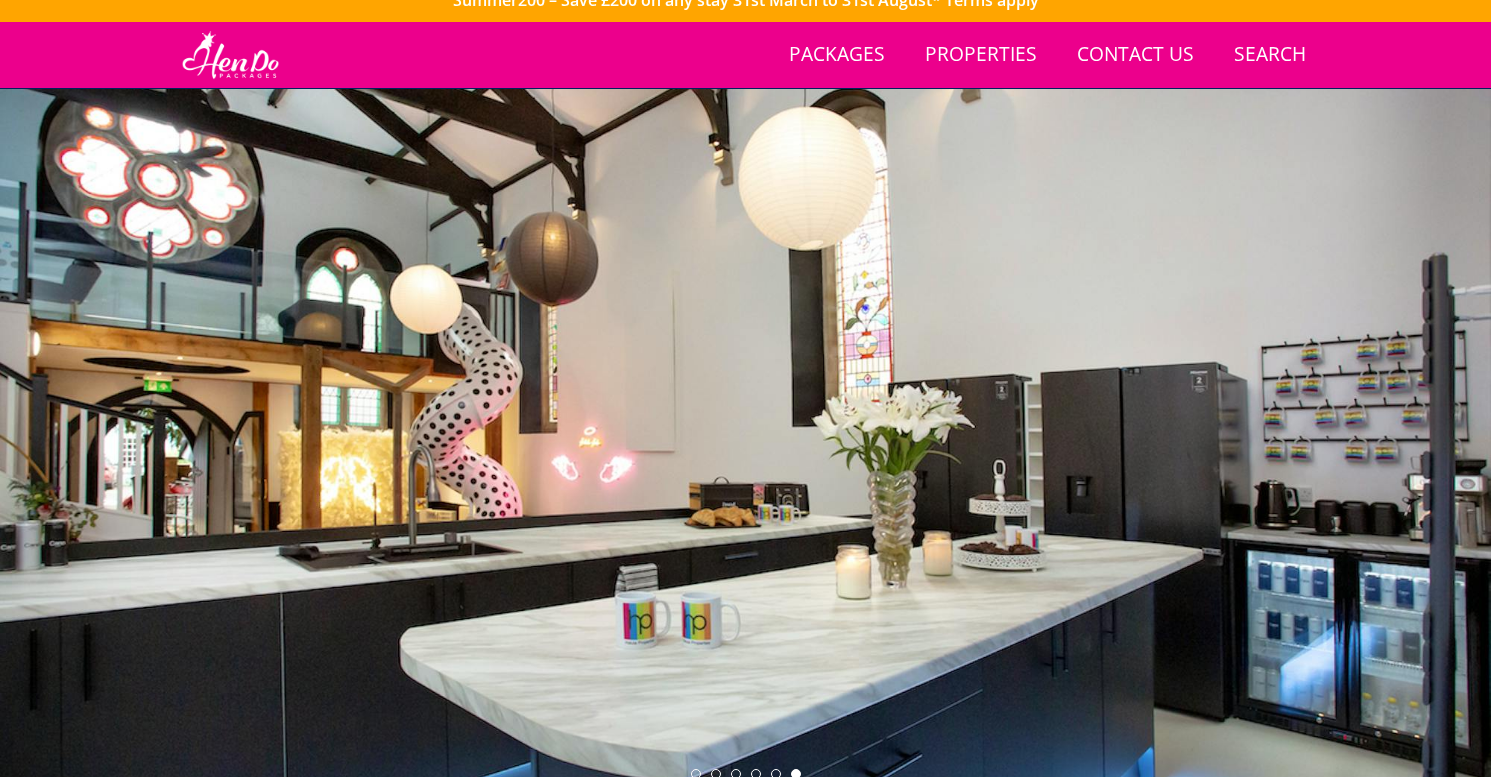 scroll, scrollTop: 0, scrollLeft: 0, axis: both 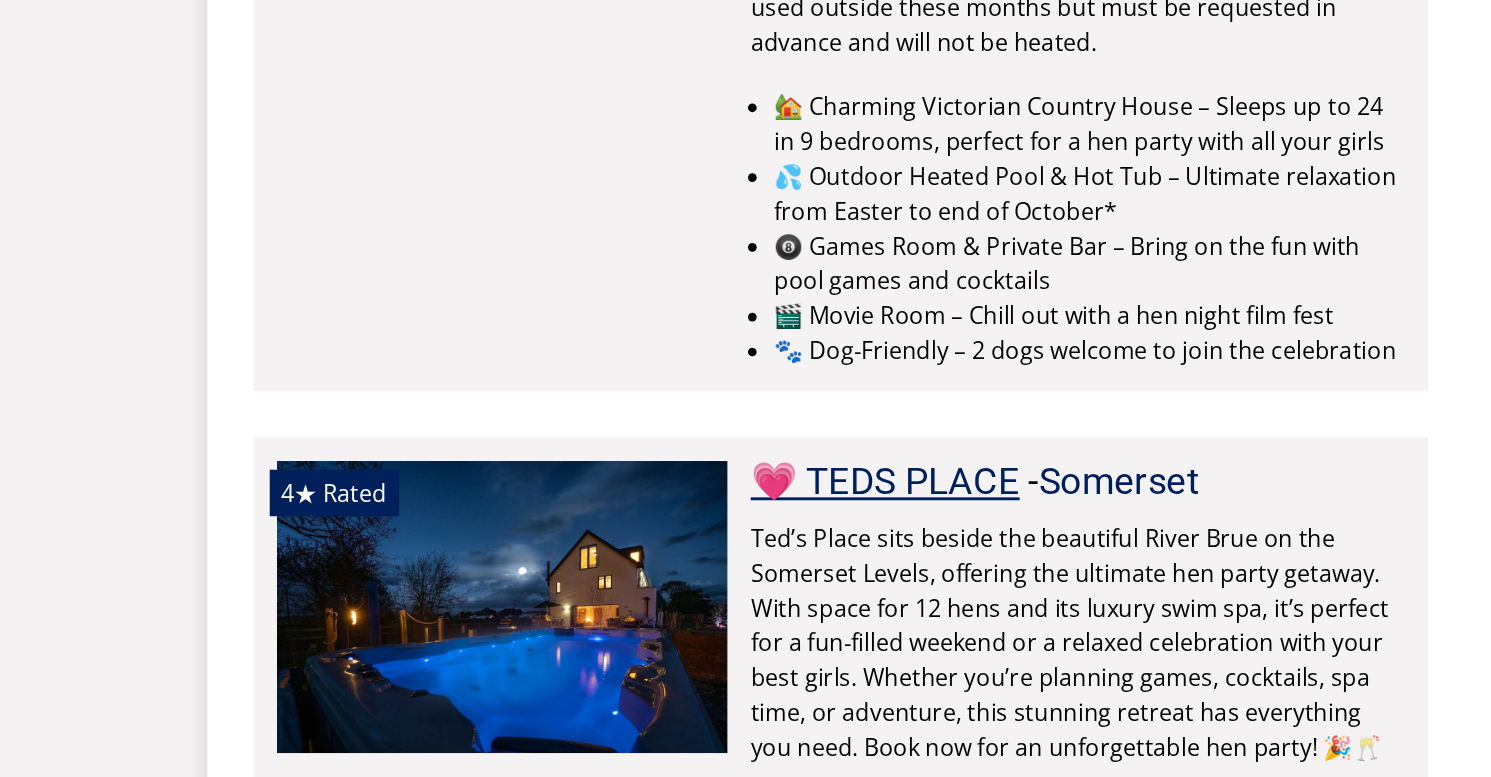 click on "💗 TEDS PLACE" at bounding box center (612, 573) 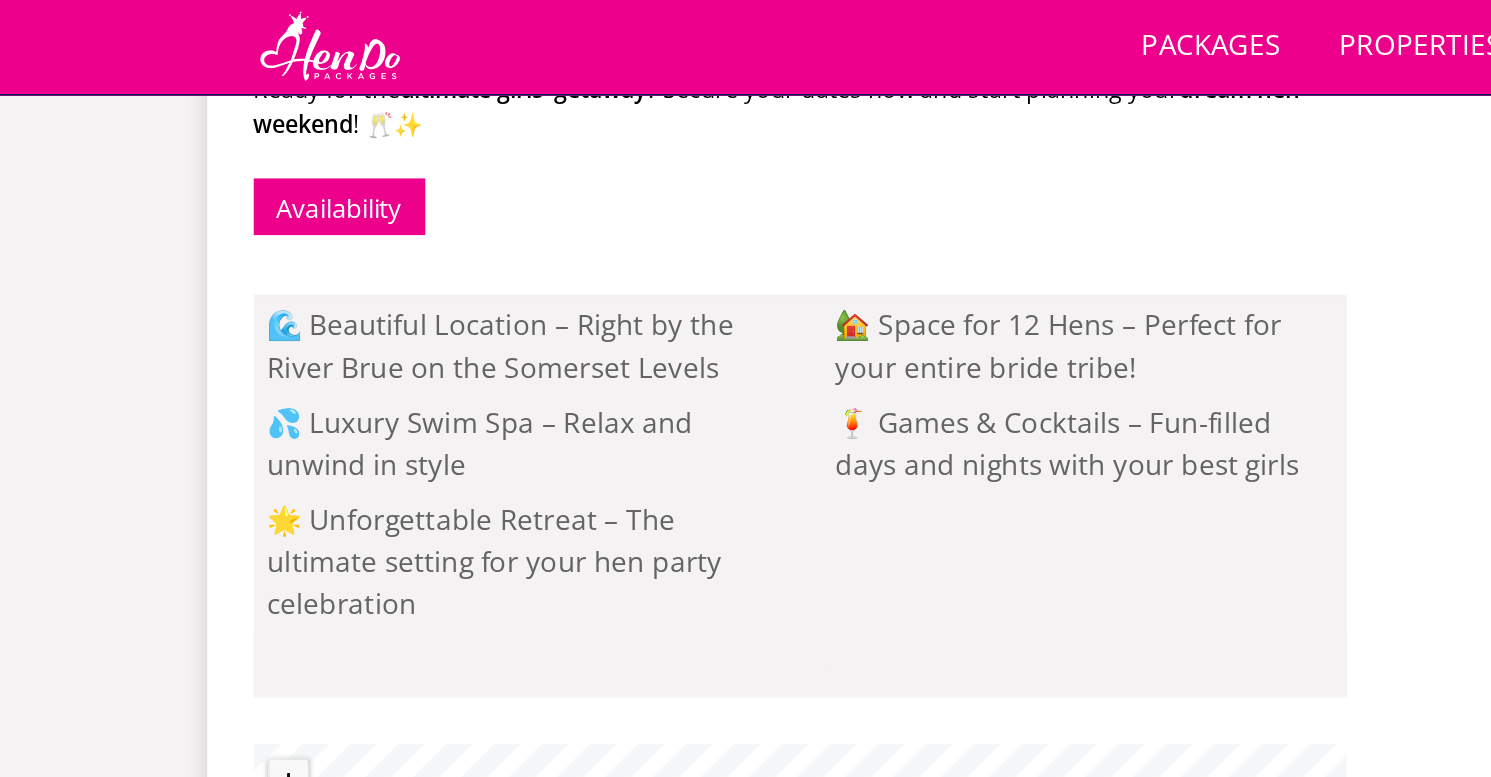 scroll, scrollTop: 1798, scrollLeft: 0, axis: vertical 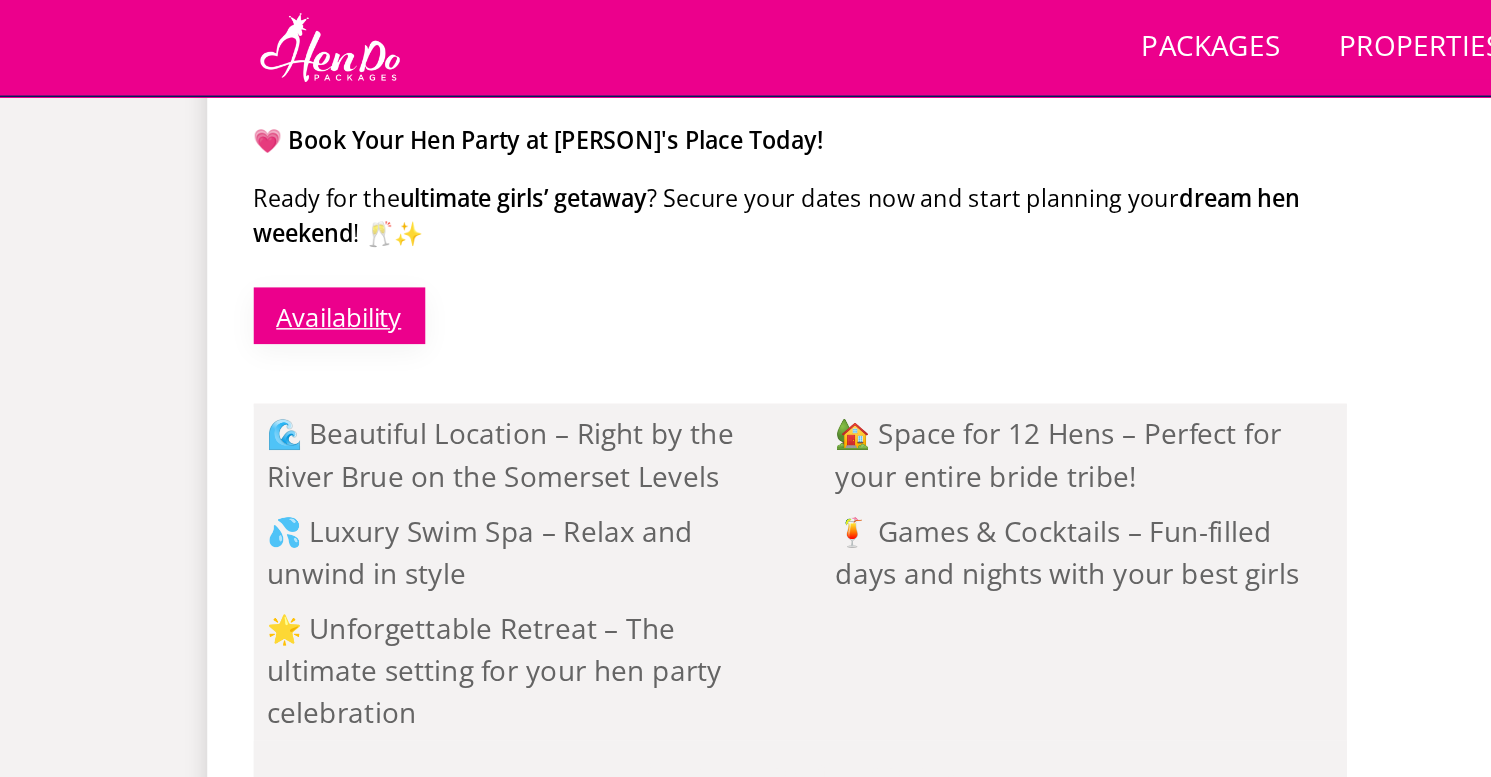 click on "Availability" at bounding box center (237, 217) 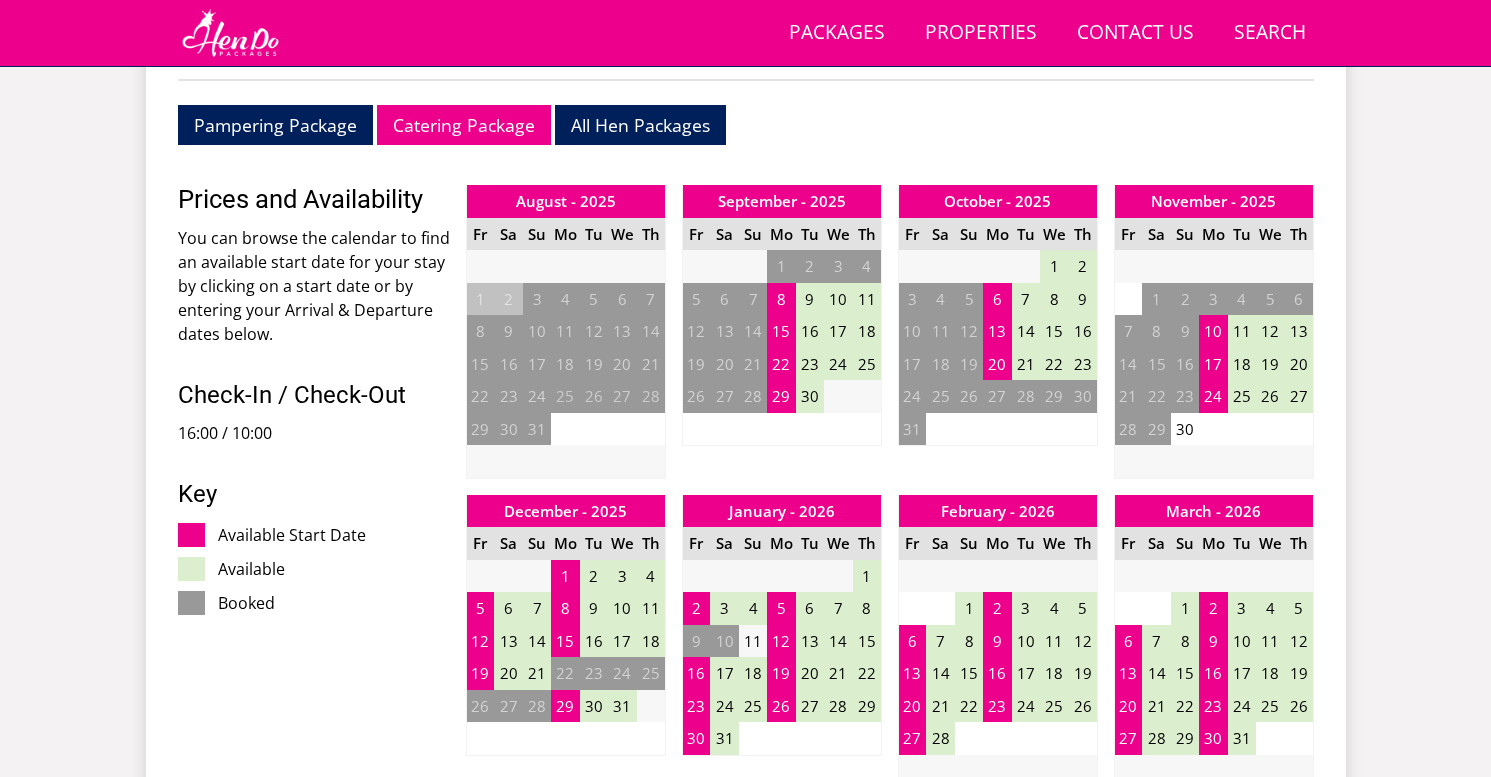 scroll, scrollTop: 988, scrollLeft: 0, axis: vertical 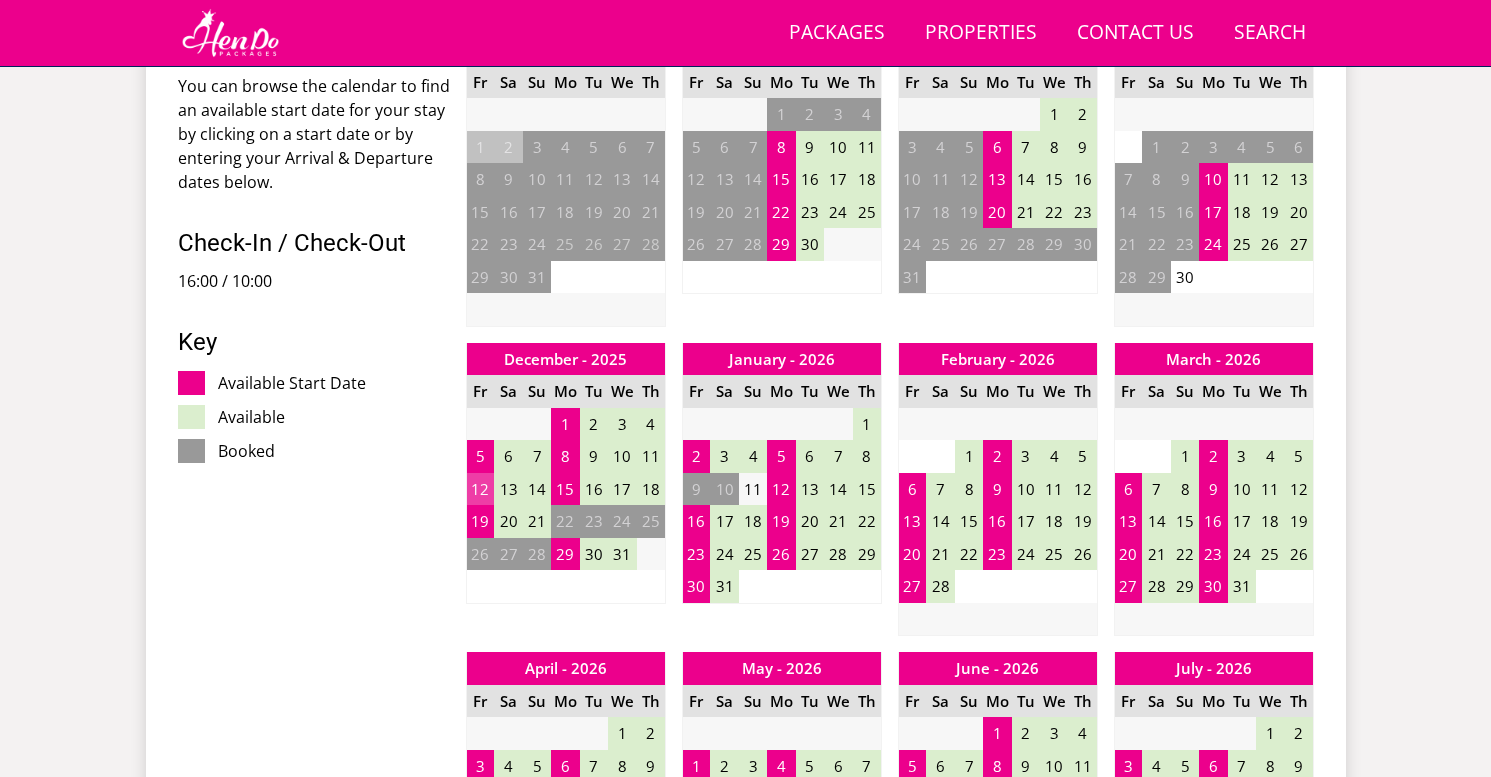 click on "12" at bounding box center (480, 489) 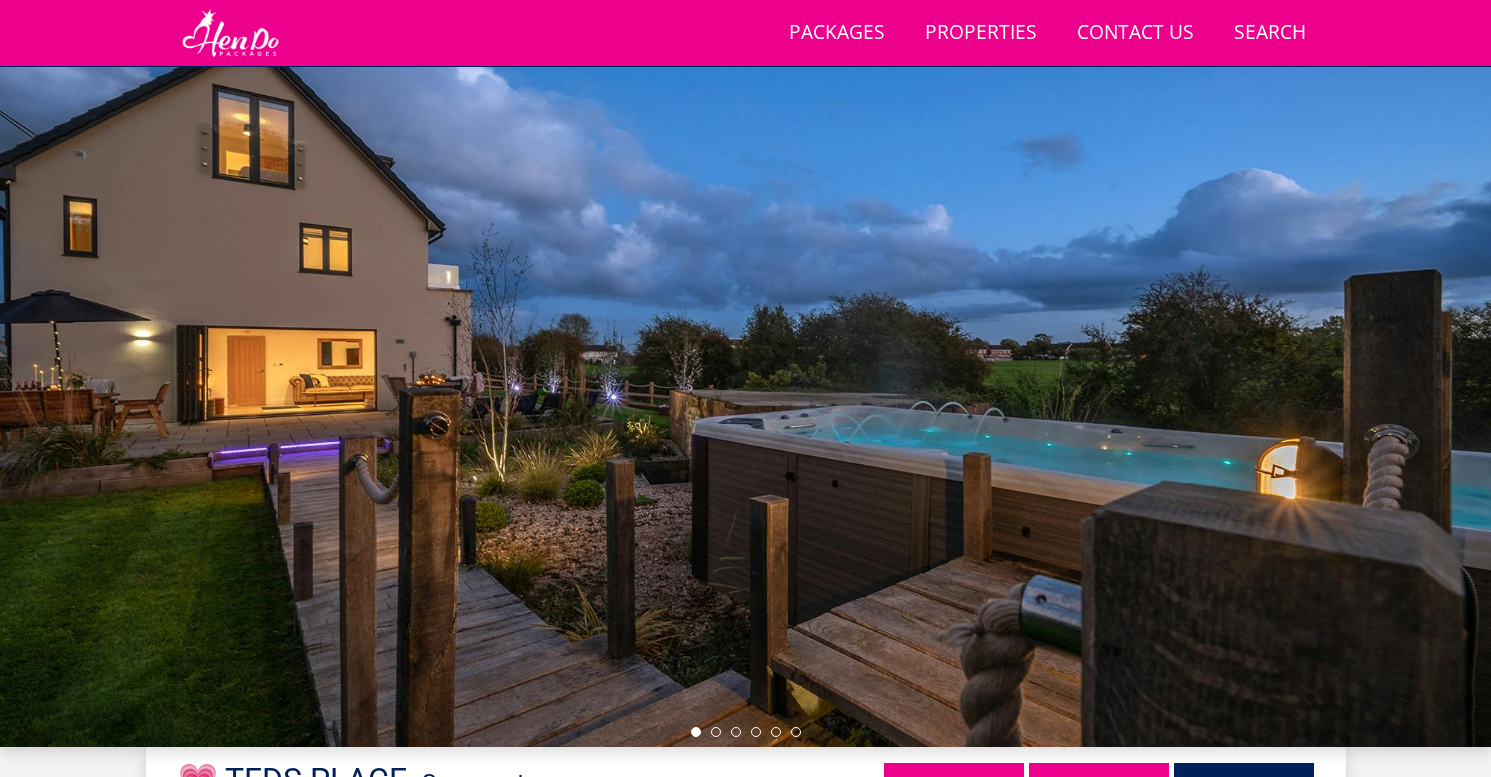scroll, scrollTop: 45, scrollLeft: 0, axis: vertical 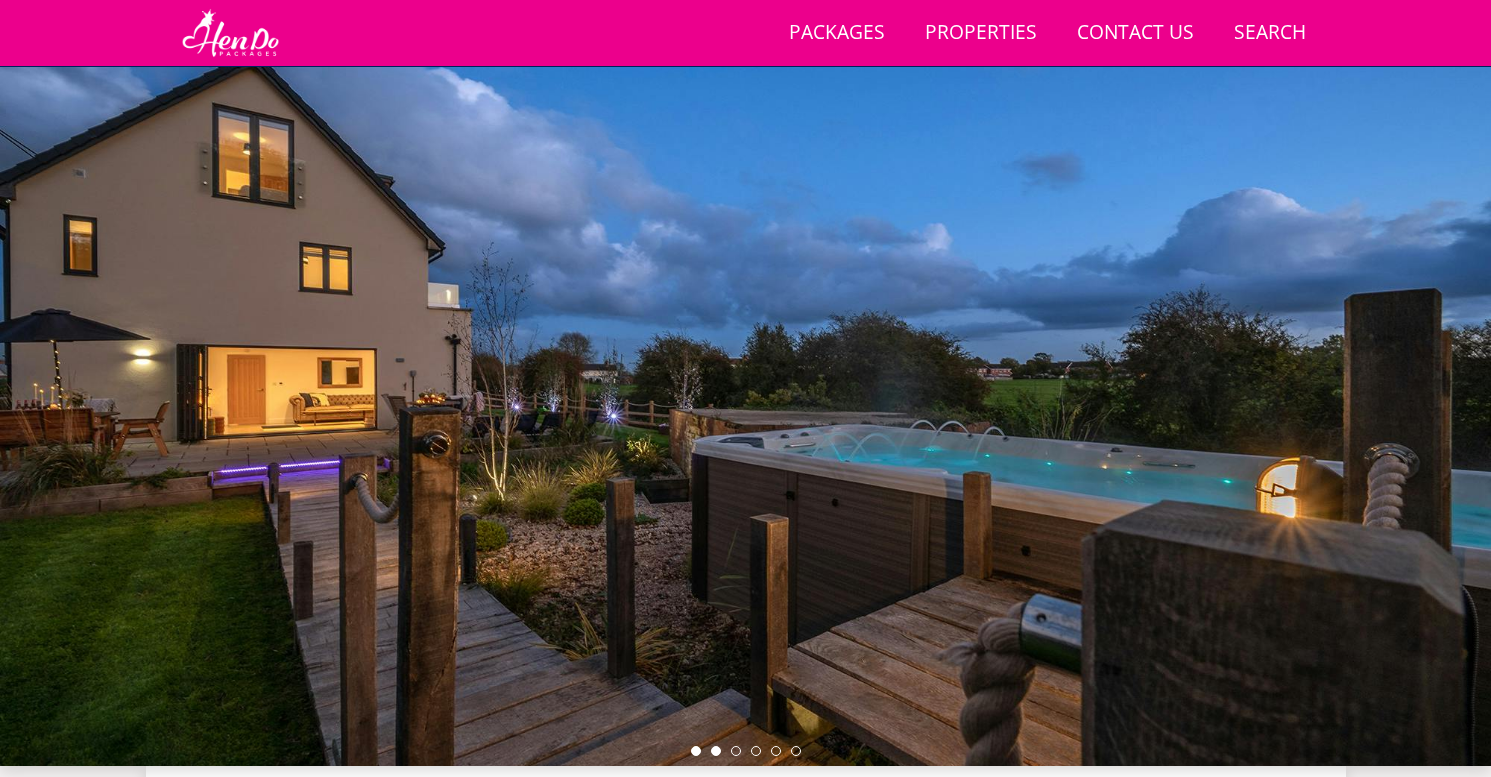 click at bounding box center [716, 751] 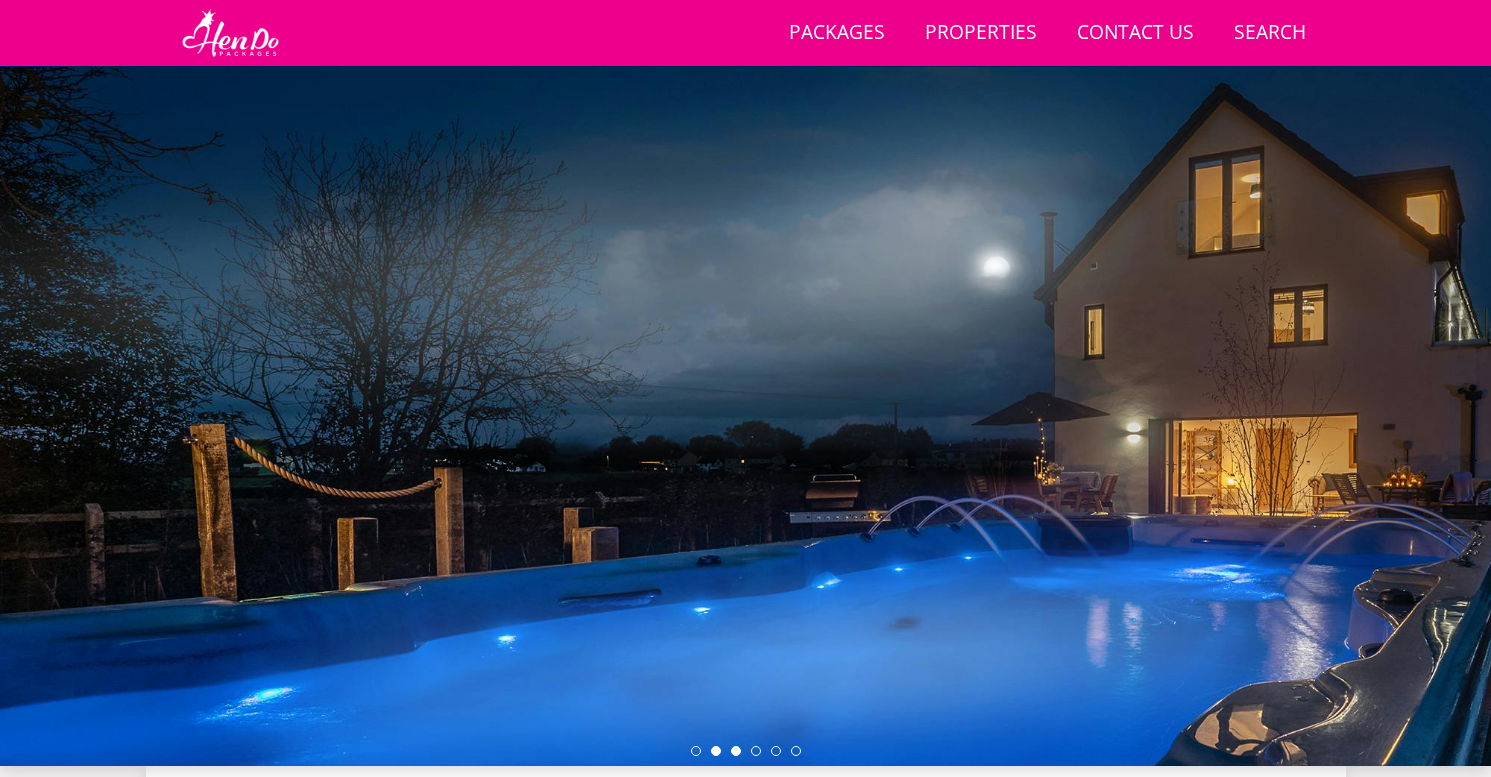 click at bounding box center [736, 751] 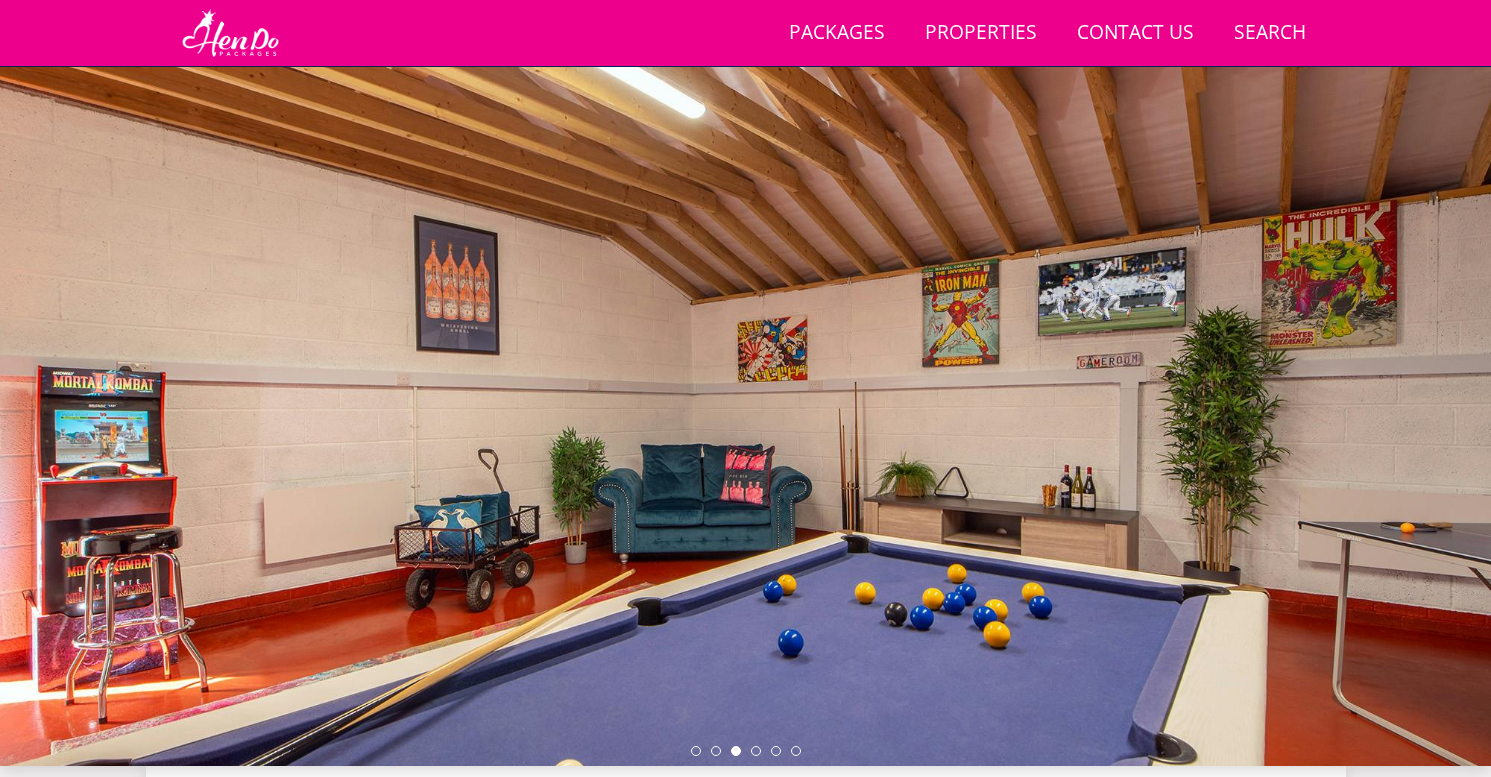 click at bounding box center [746, 751] 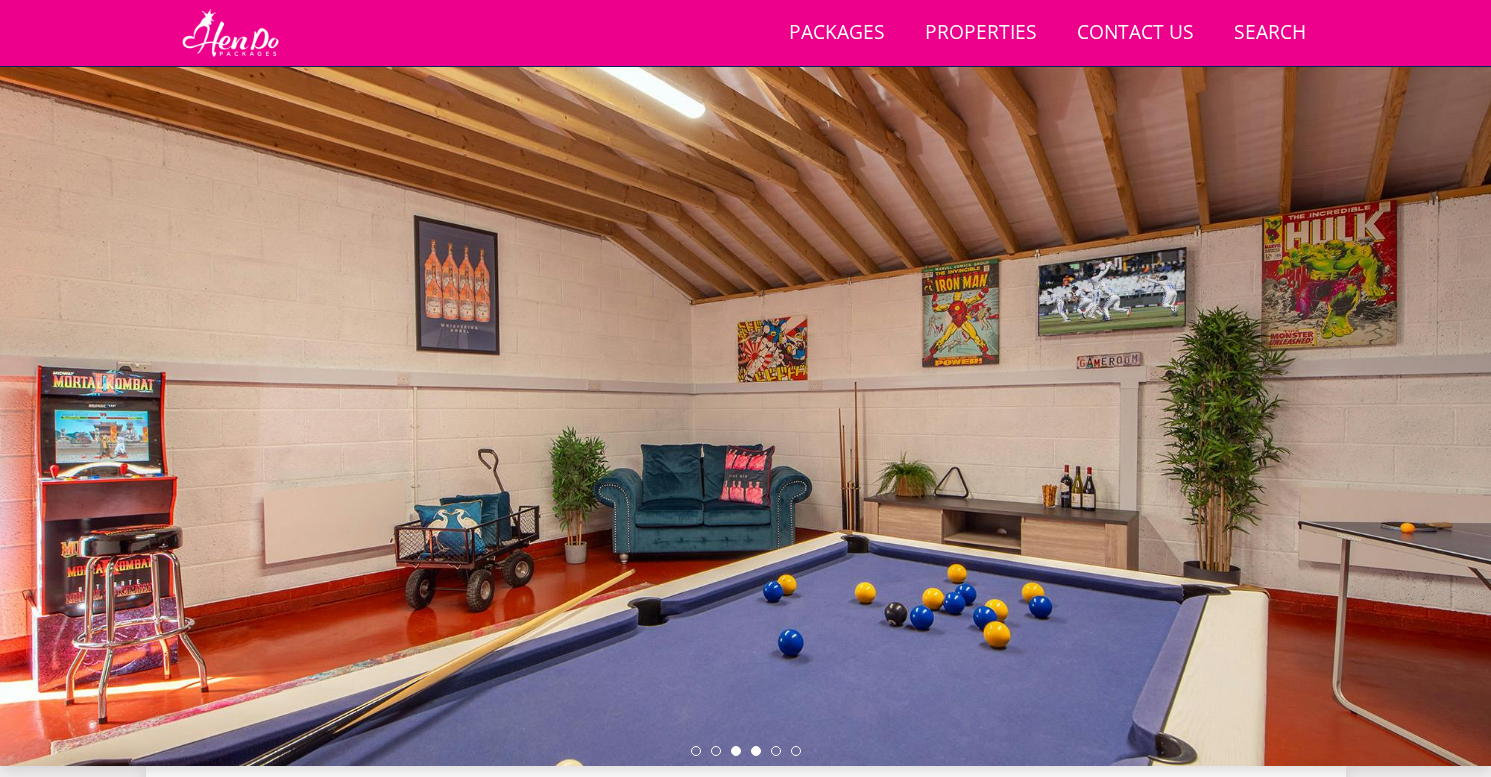 click at bounding box center (756, 751) 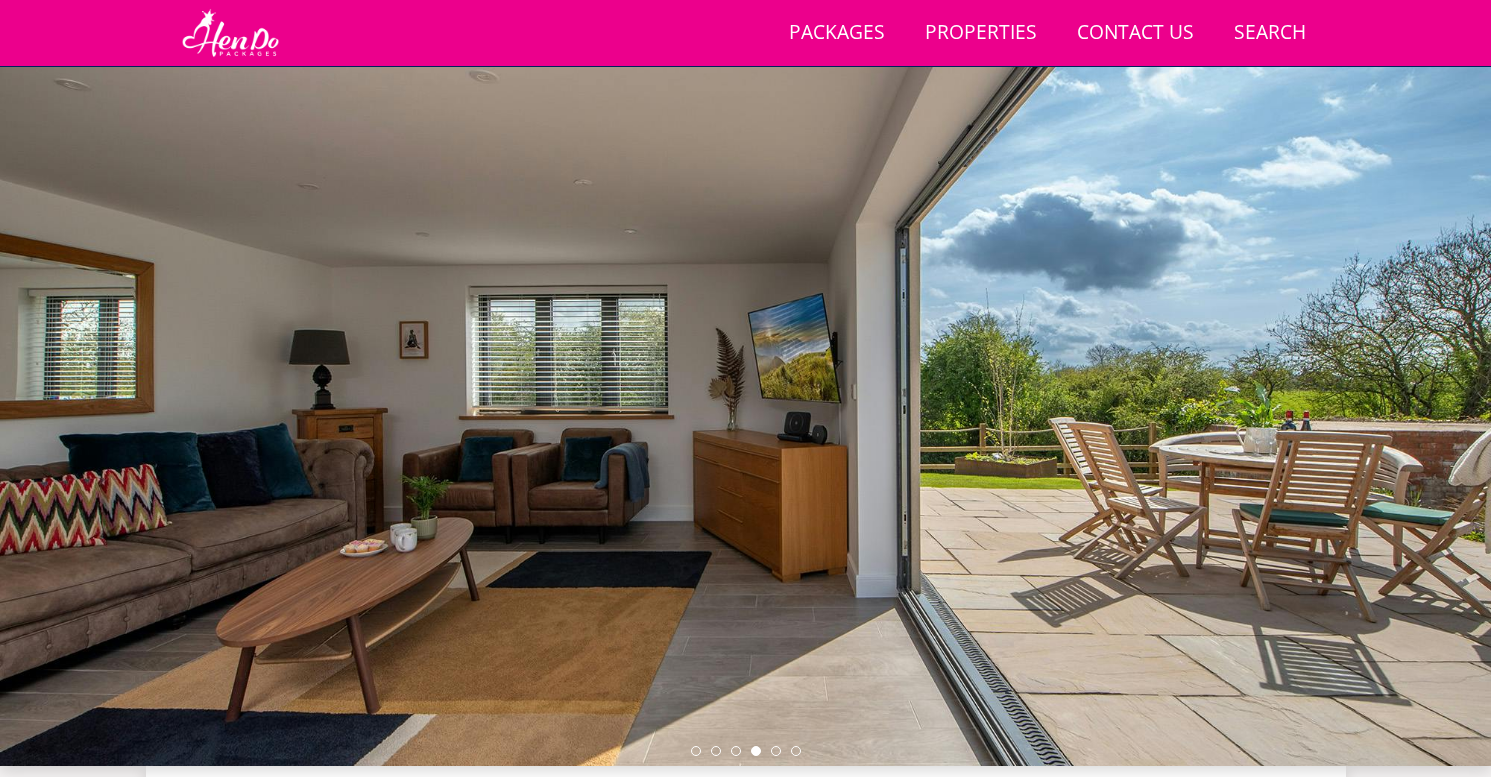 click at bounding box center [746, 751] 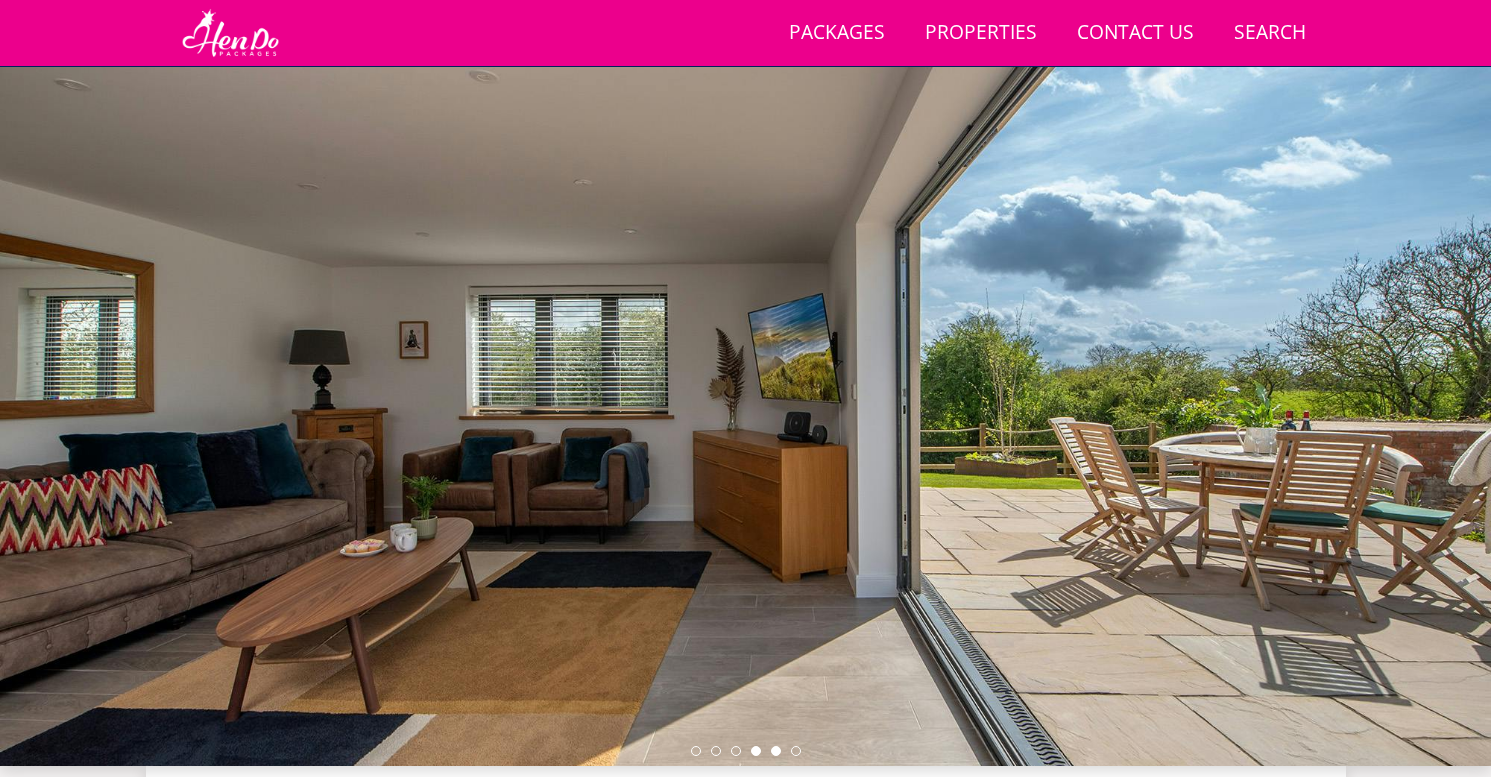 click at bounding box center [776, 751] 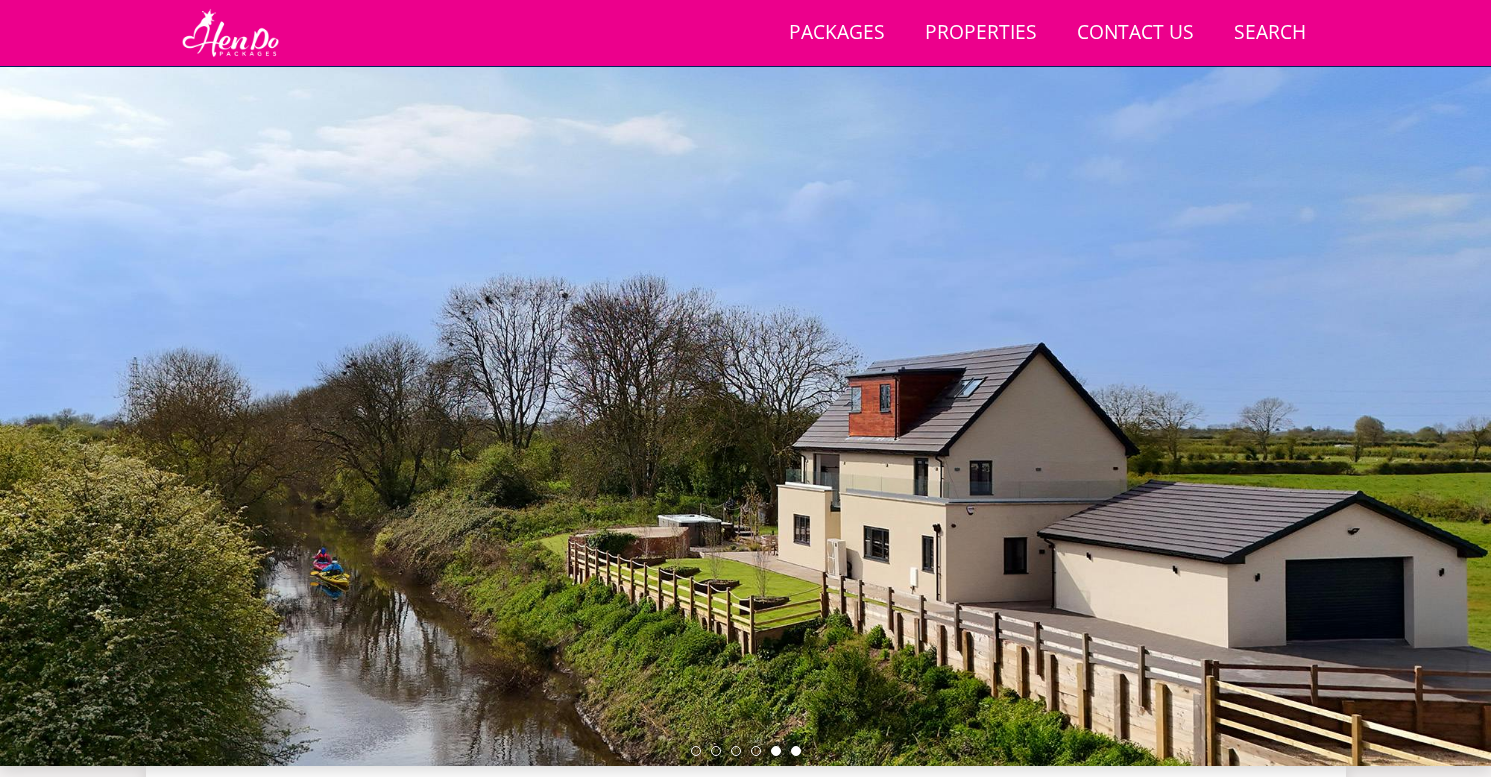 click at bounding box center [796, 751] 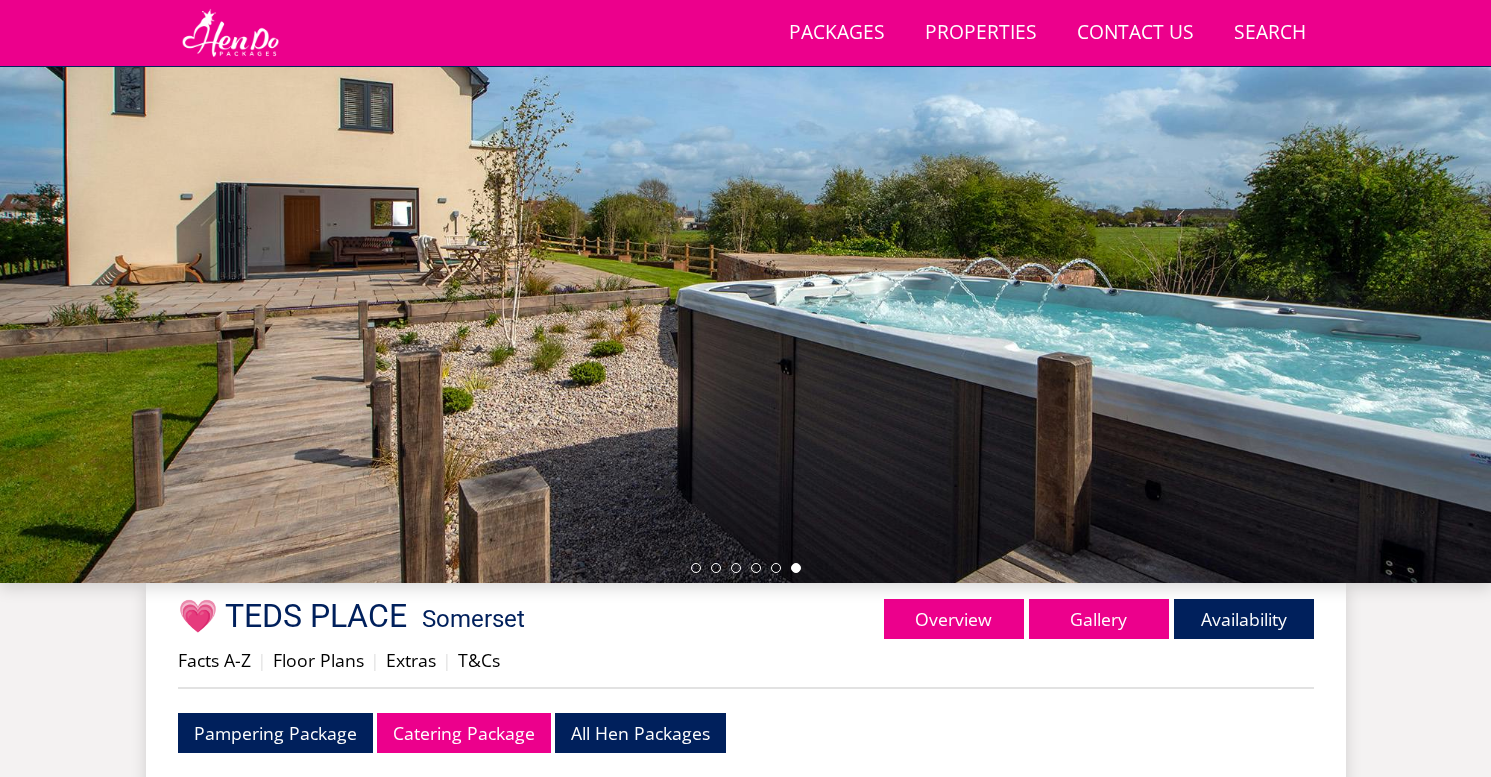 scroll, scrollTop: 0, scrollLeft: 0, axis: both 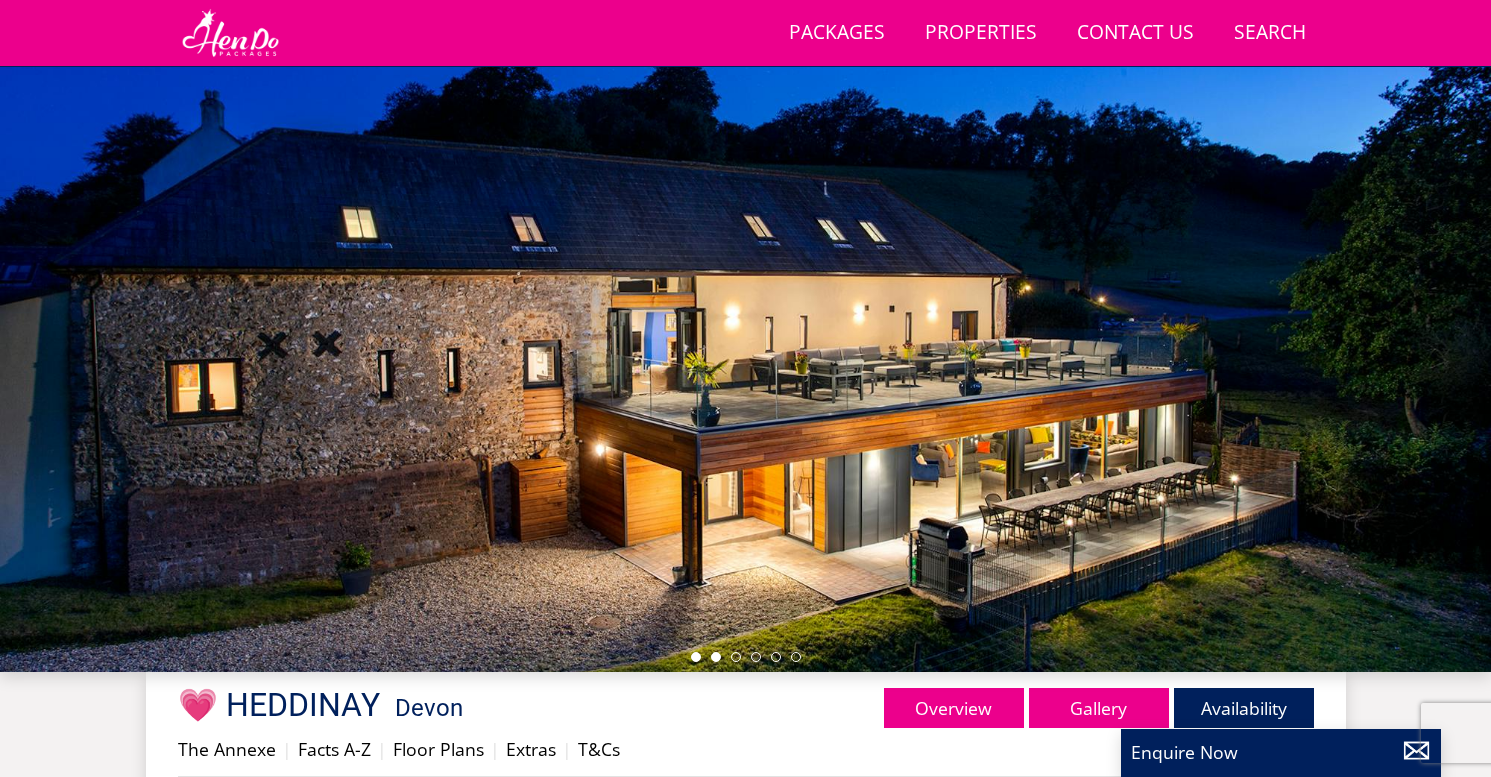 click at bounding box center (716, 657) 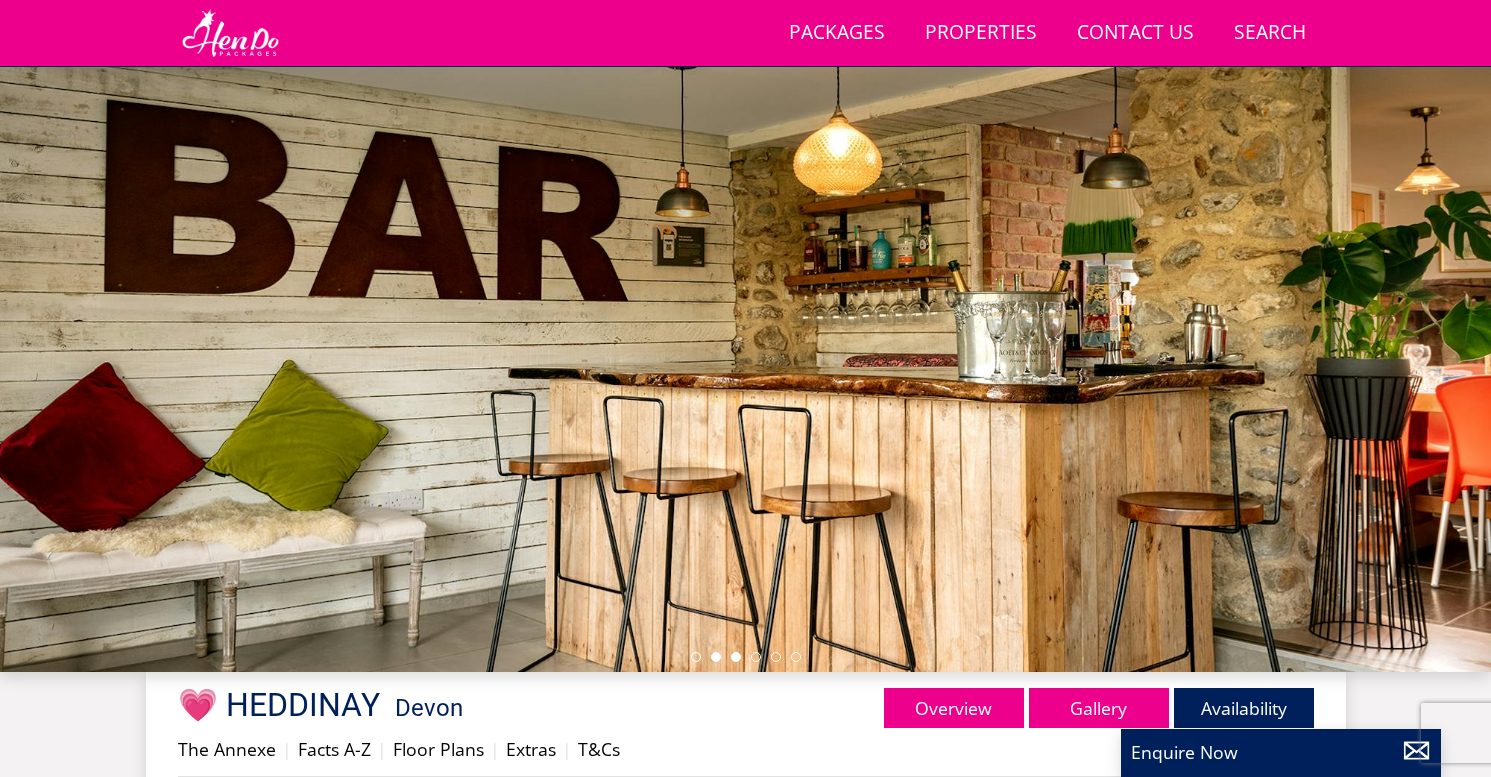 click at bounding box center [736, 657] 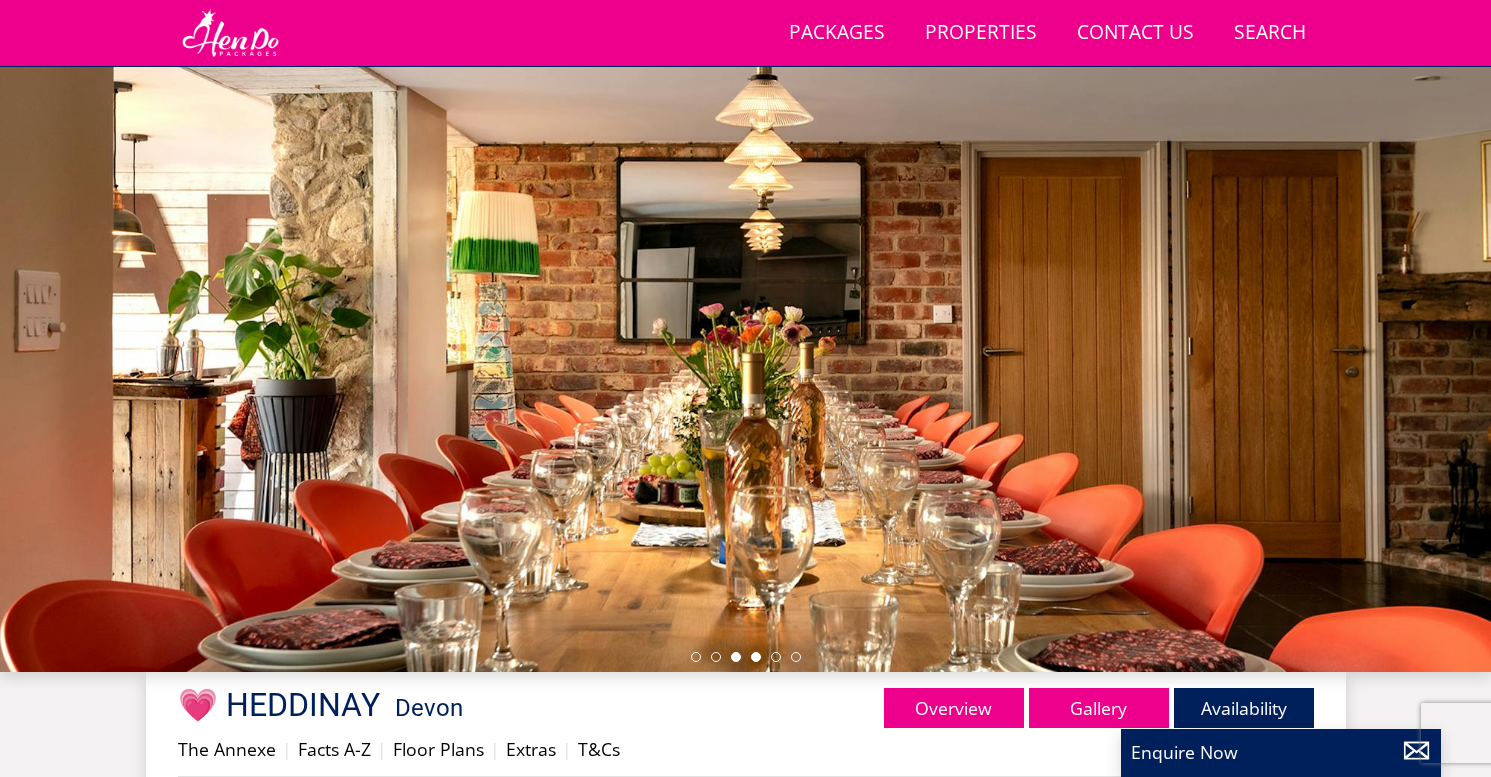 click at bounding box center [756, 657] 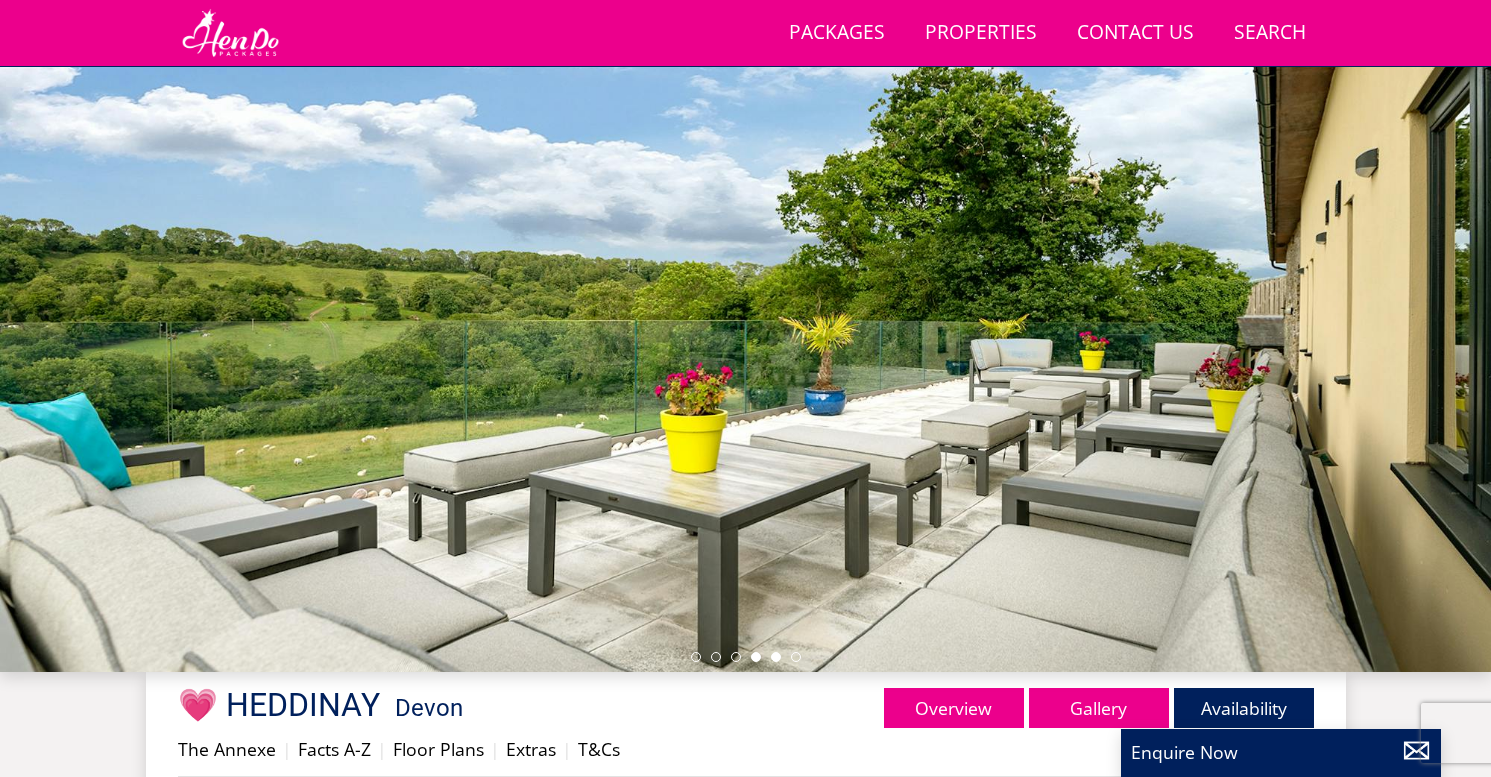 click at bounding box center (776, 657) 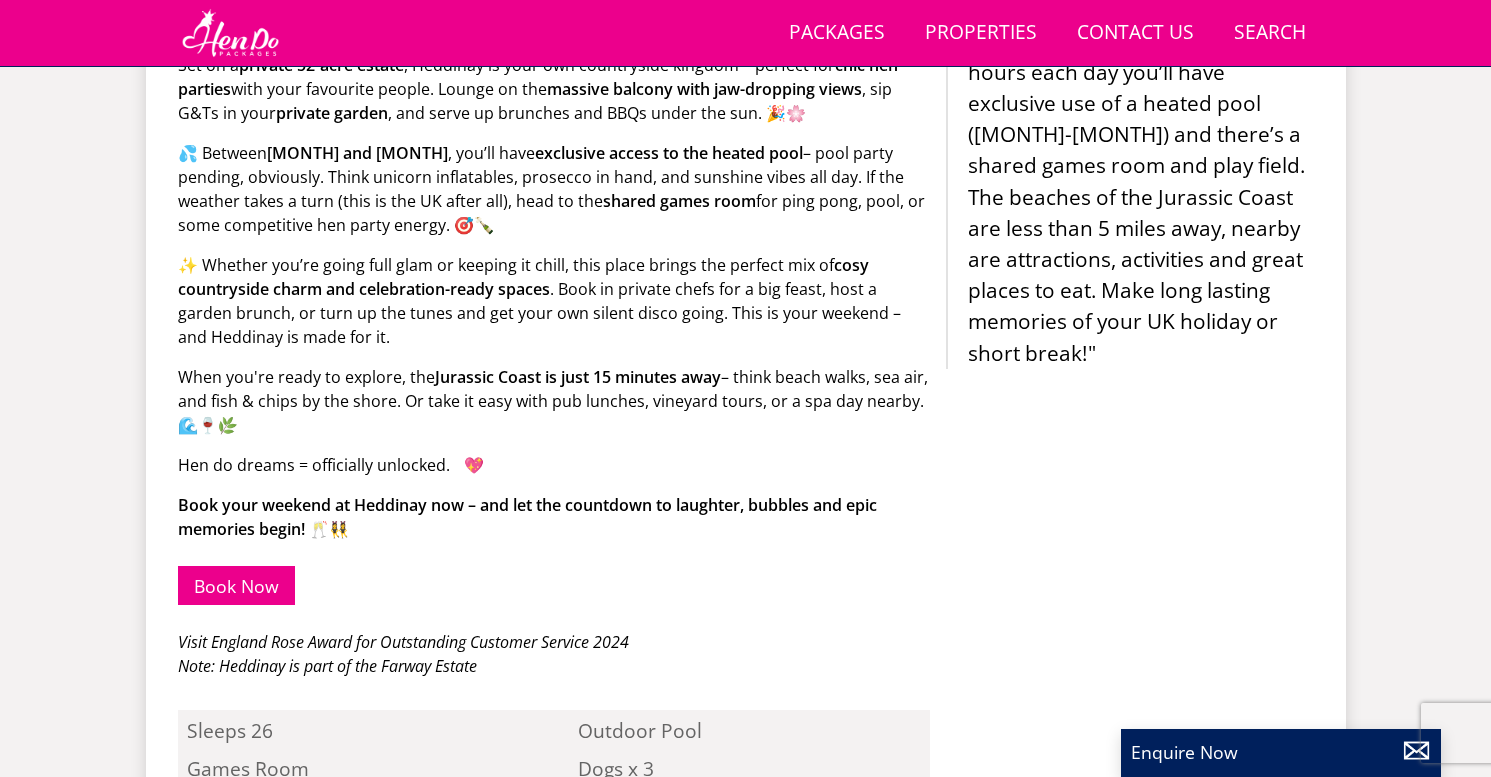 scroll, scrollTop: 1219, scrollLeft: 0, axis: vertical 